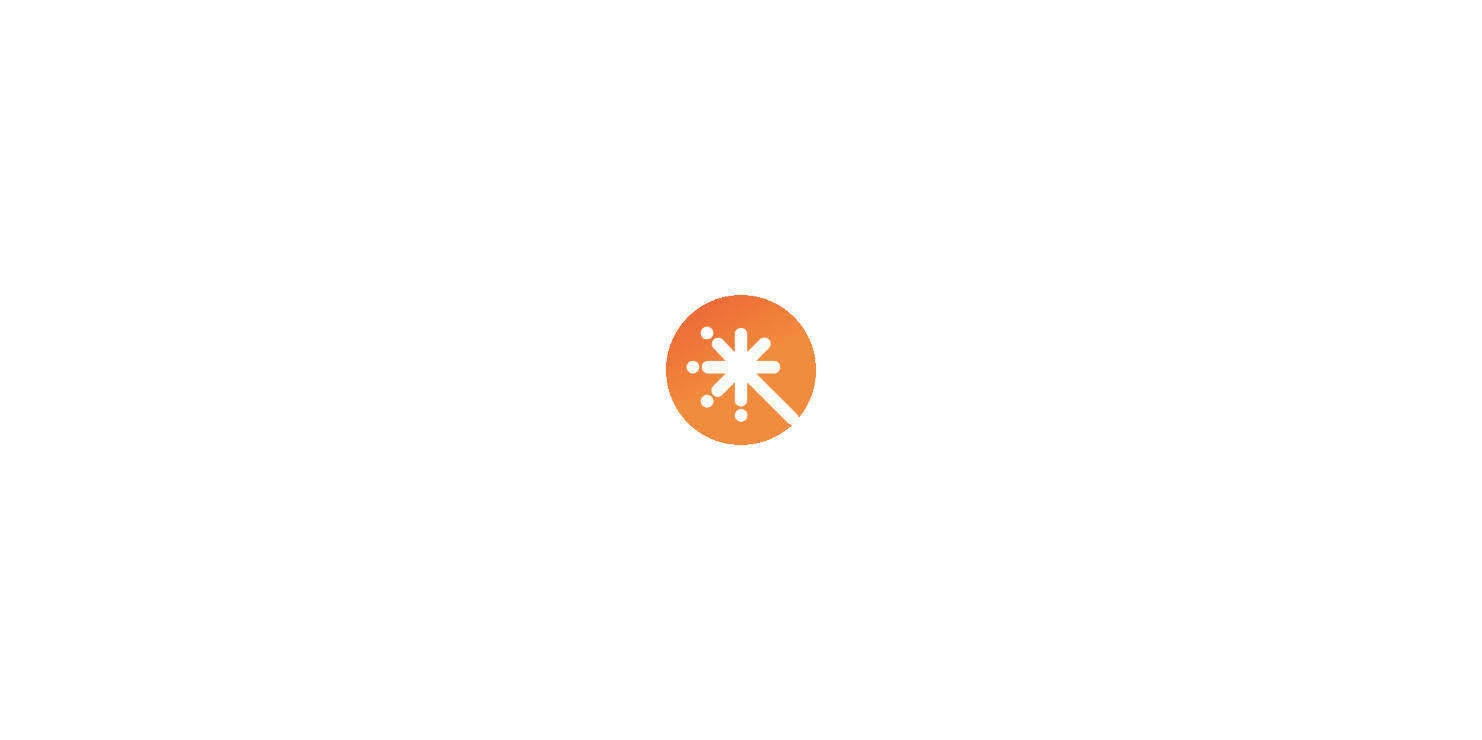 scroll, scrollTop: 0, scrollLeft: 0, axis: both 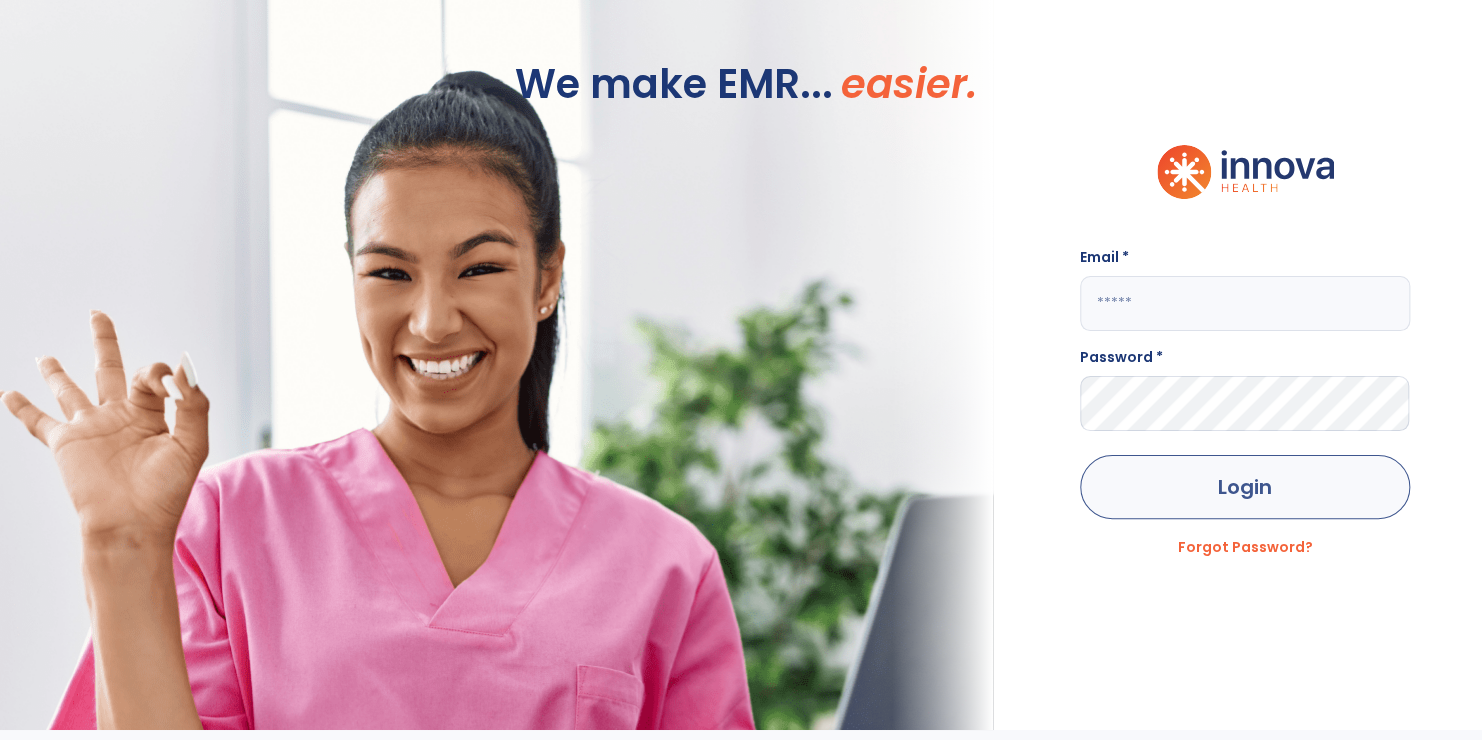 type on "**********" 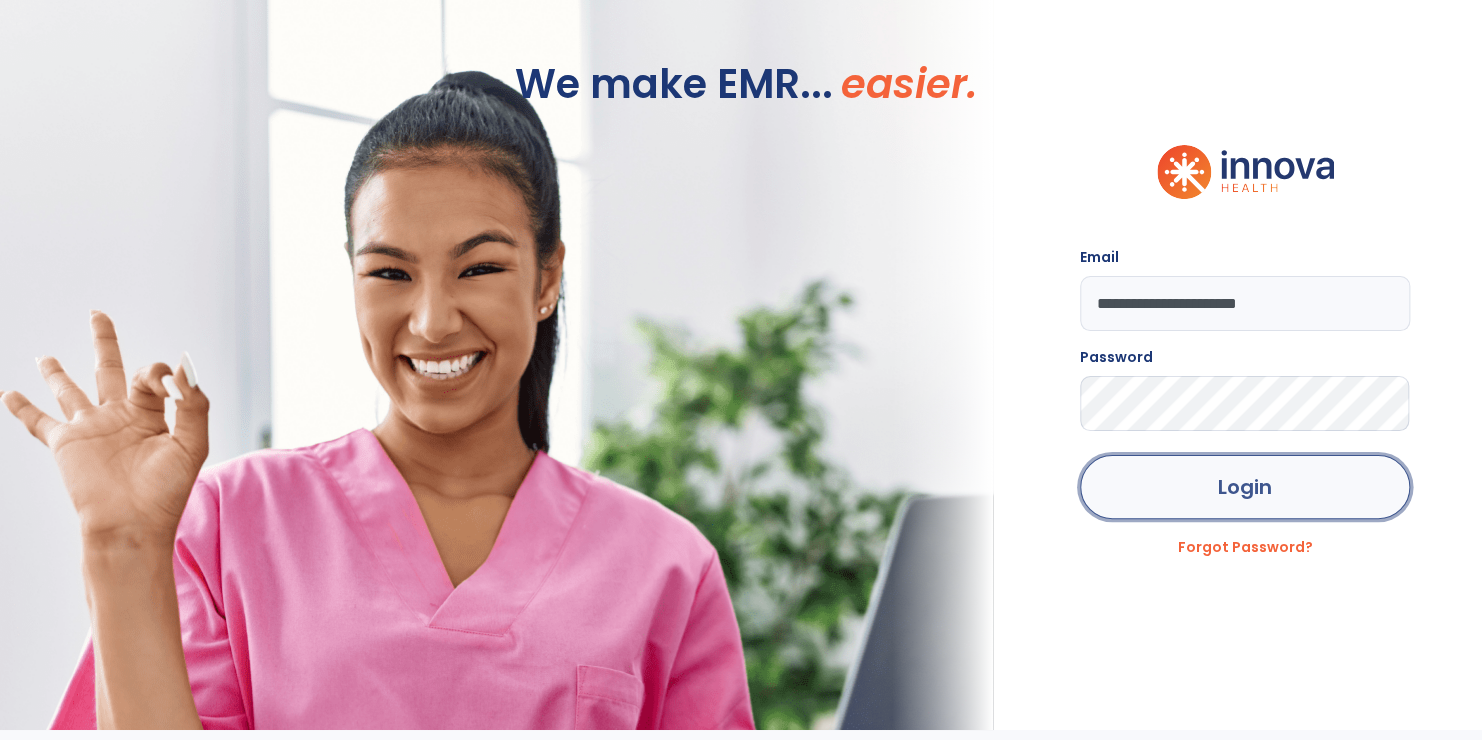 click on "Login" 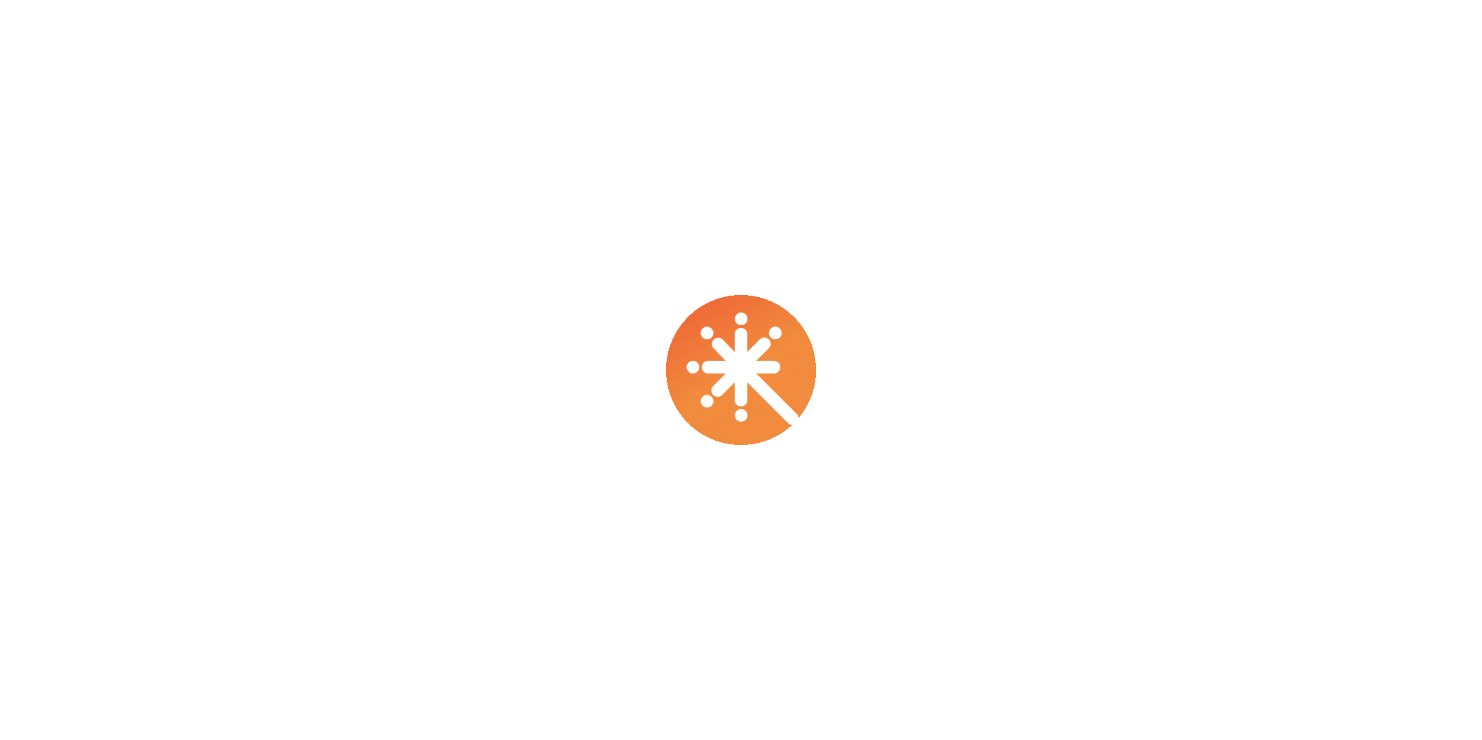 scroll, scrollTop: 0, scrollLeft: 0, axis: both 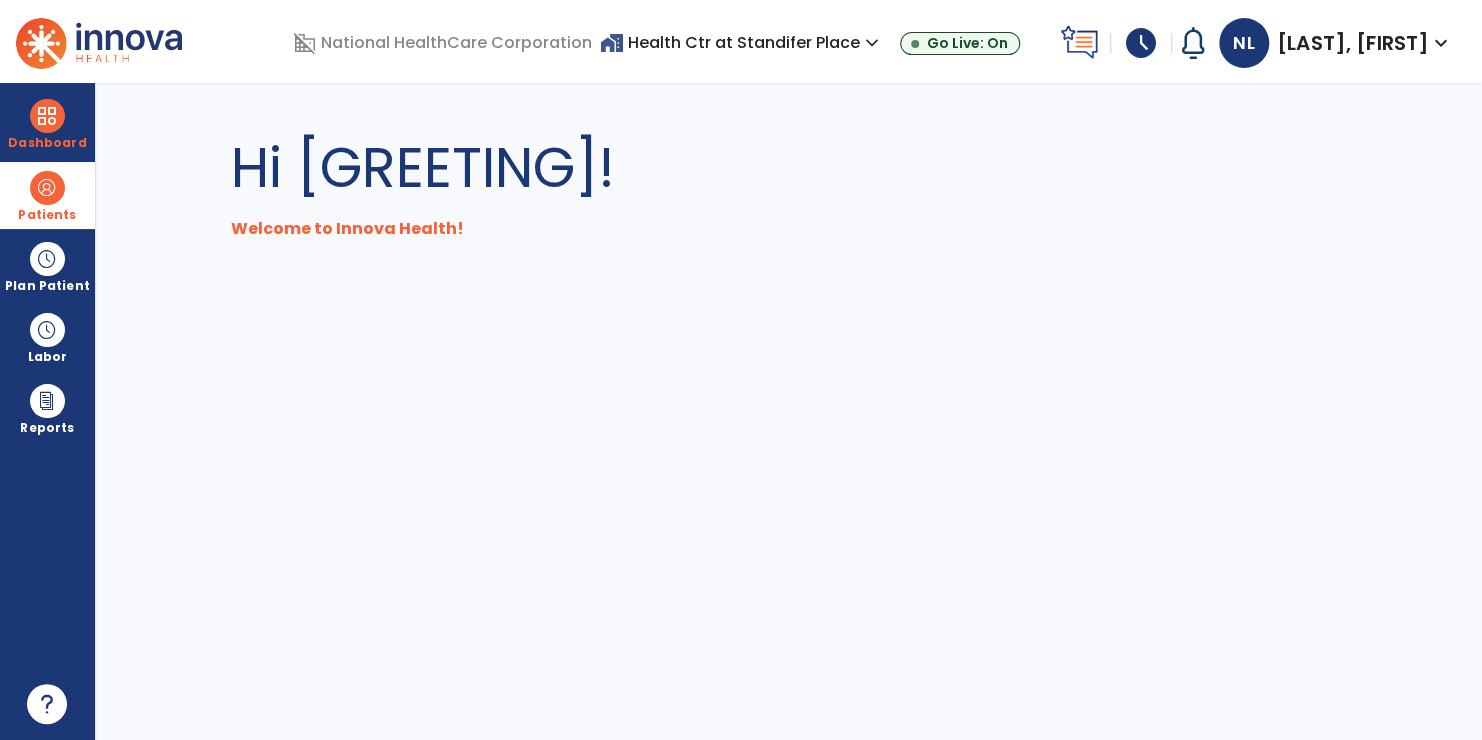click at bounding box center [47, 188] 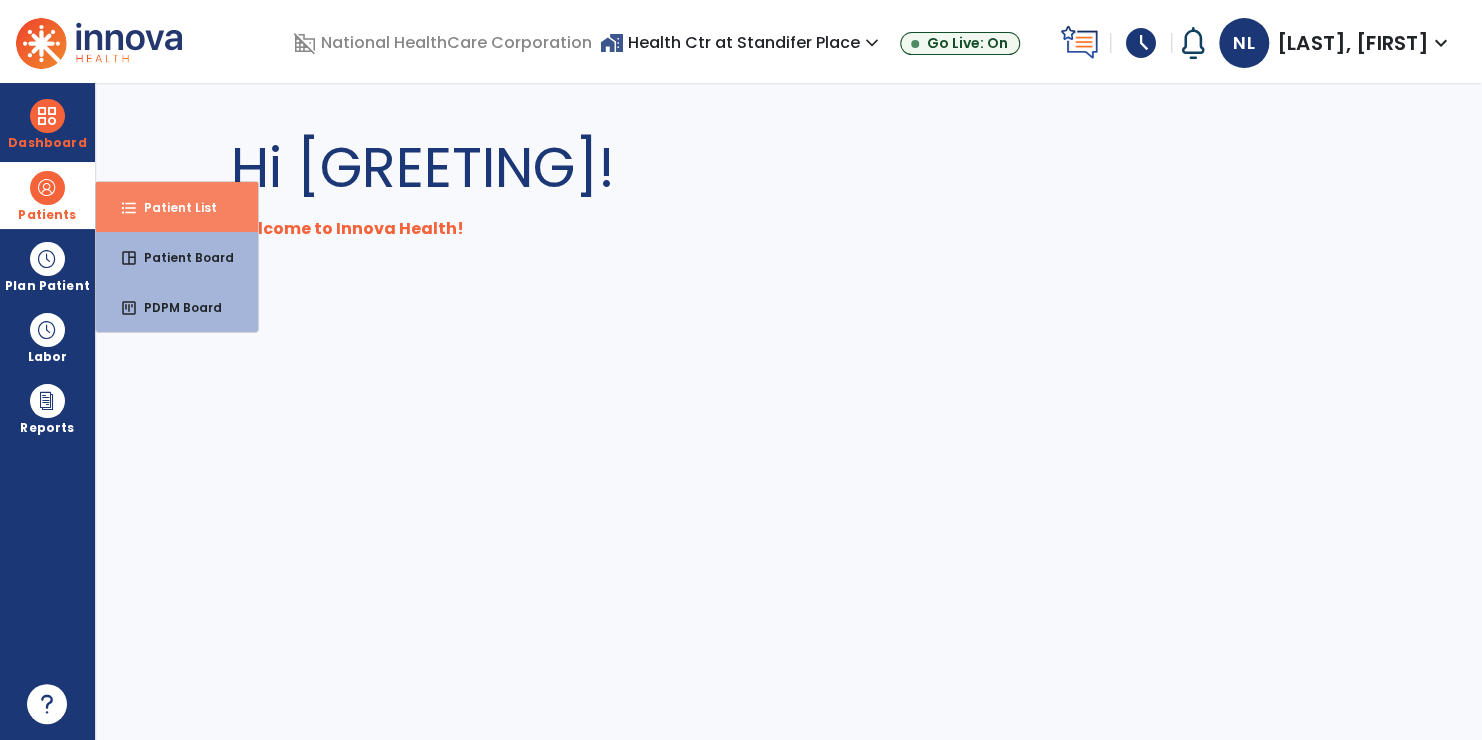 click on "Patient List" at bounding box center (172, 207) 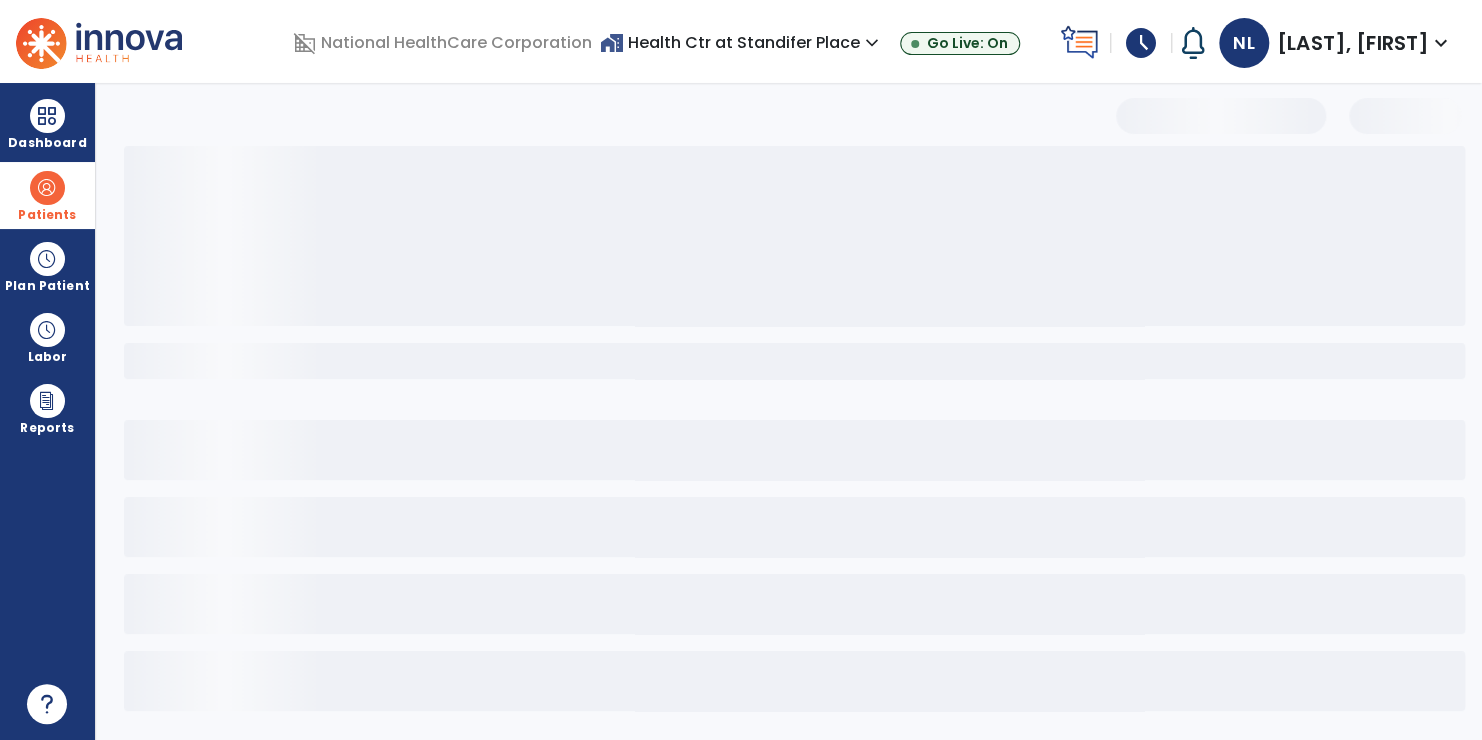 select on "***" 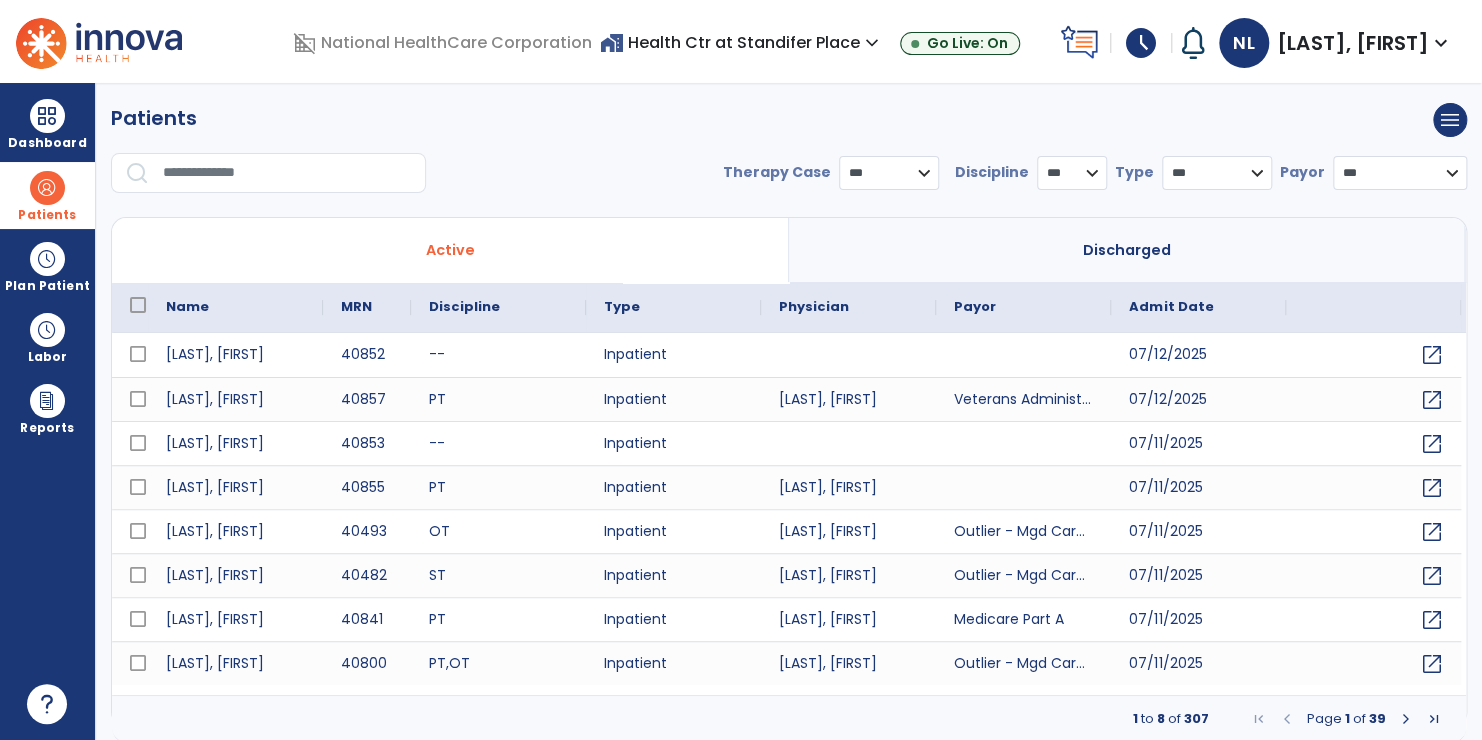 click on "*** **** ******" at bounding box center (889, 173) 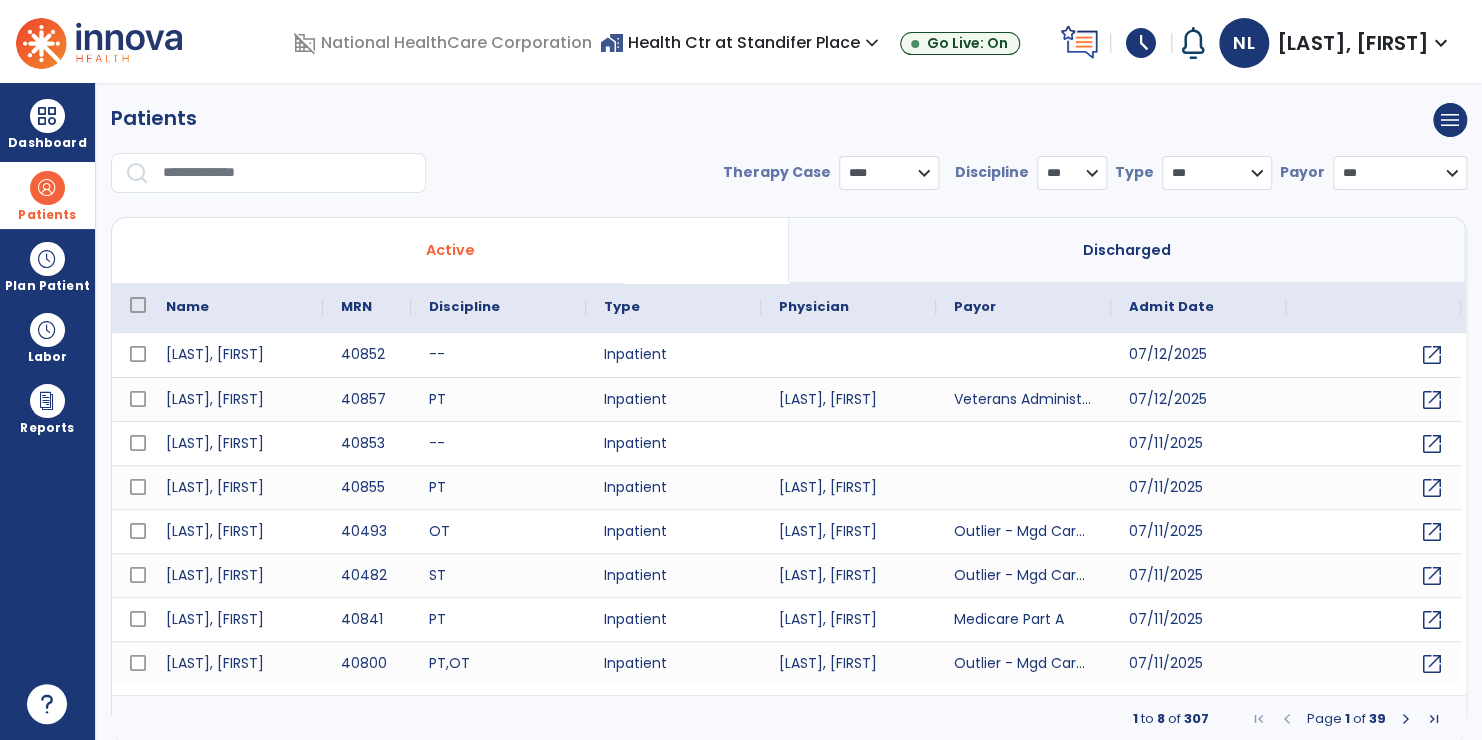 click on "*** **** ******" at bounding box center (889, 173) 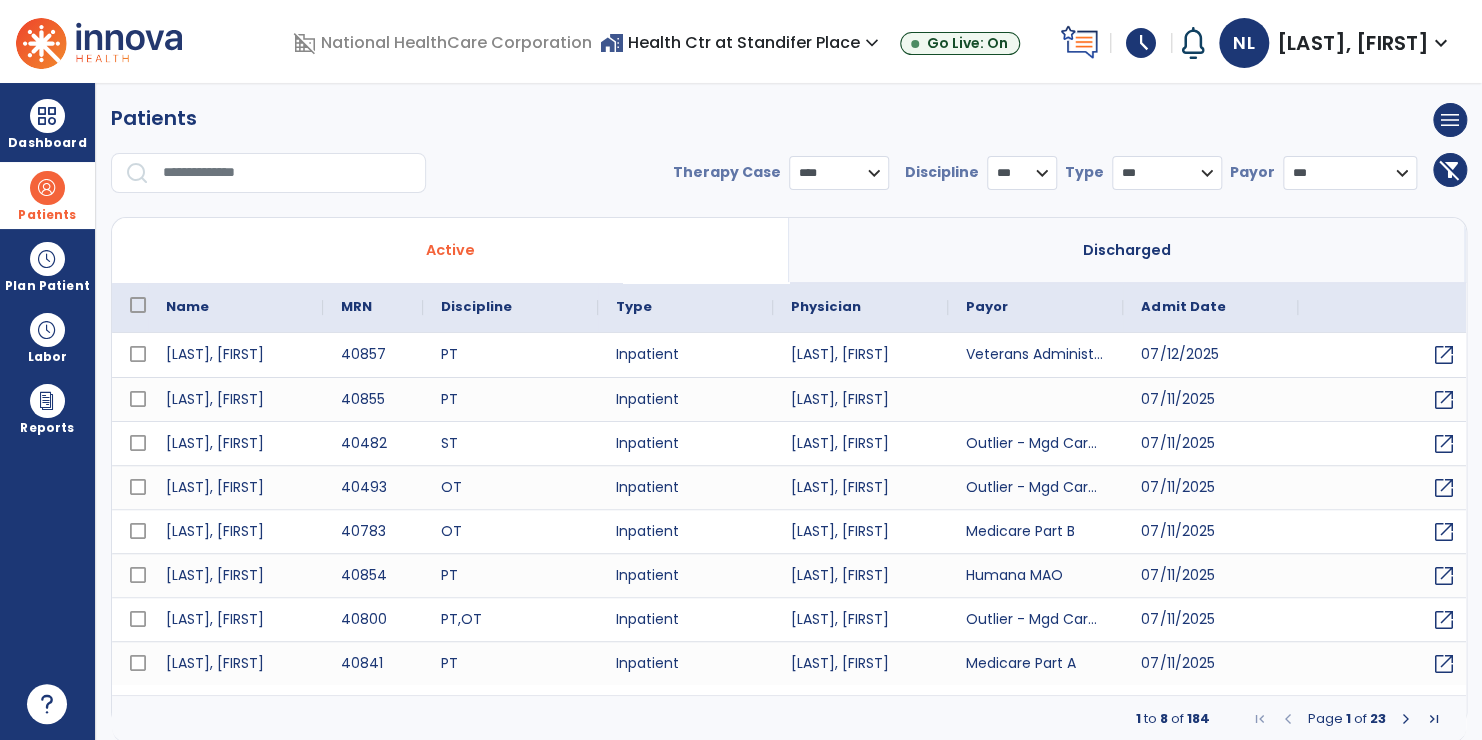 click on "**********" at bounding box center [1167, 173] 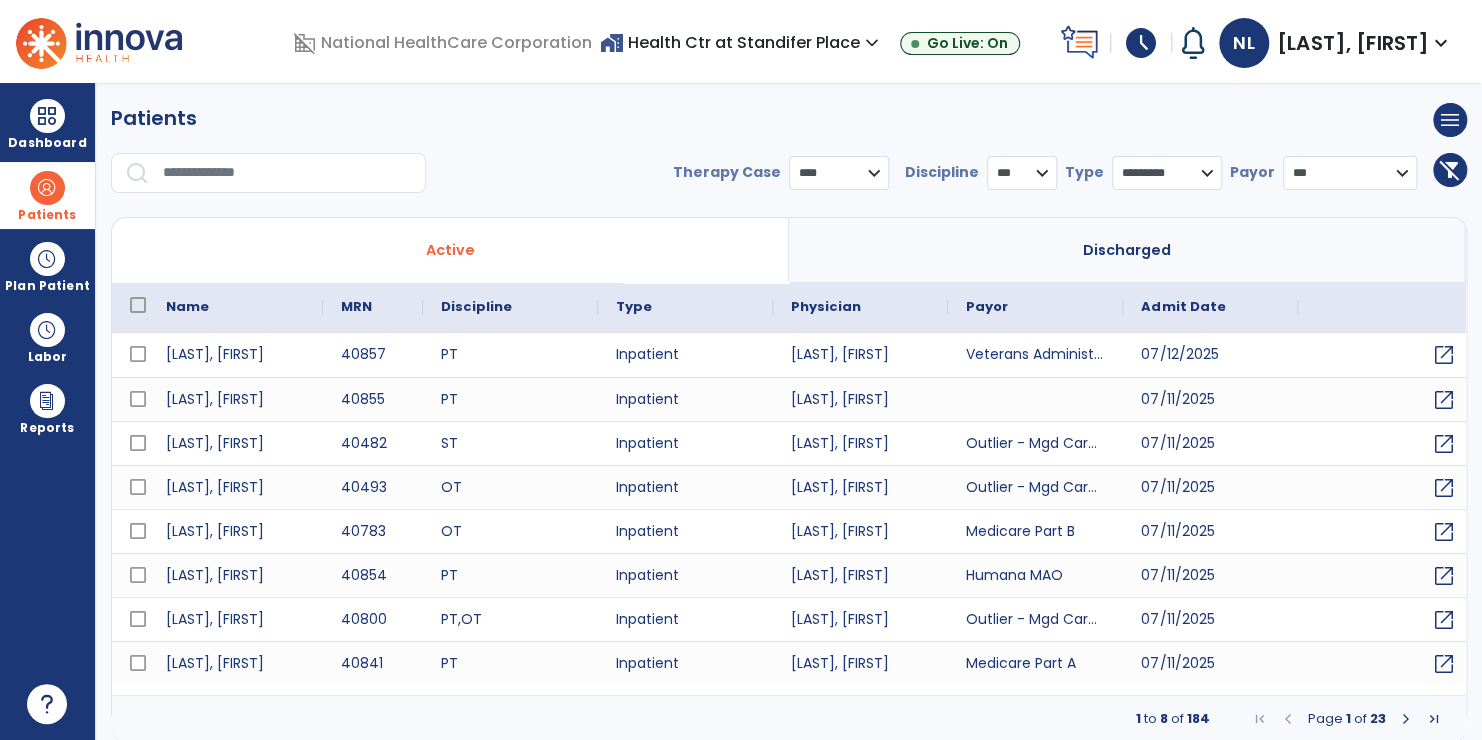 click on "**********" at bounding box center [1167, 173] 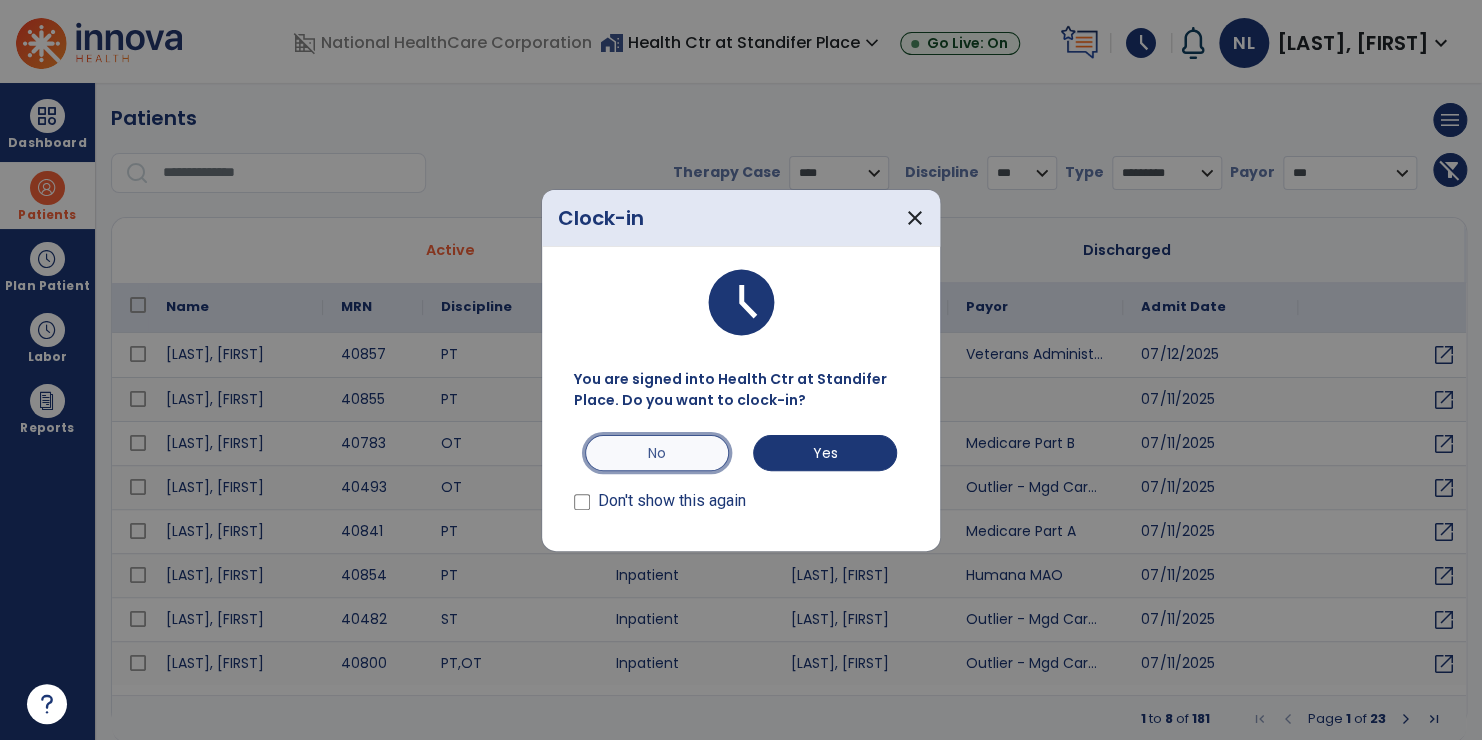 click on "No" at bounding box center (657, 453) 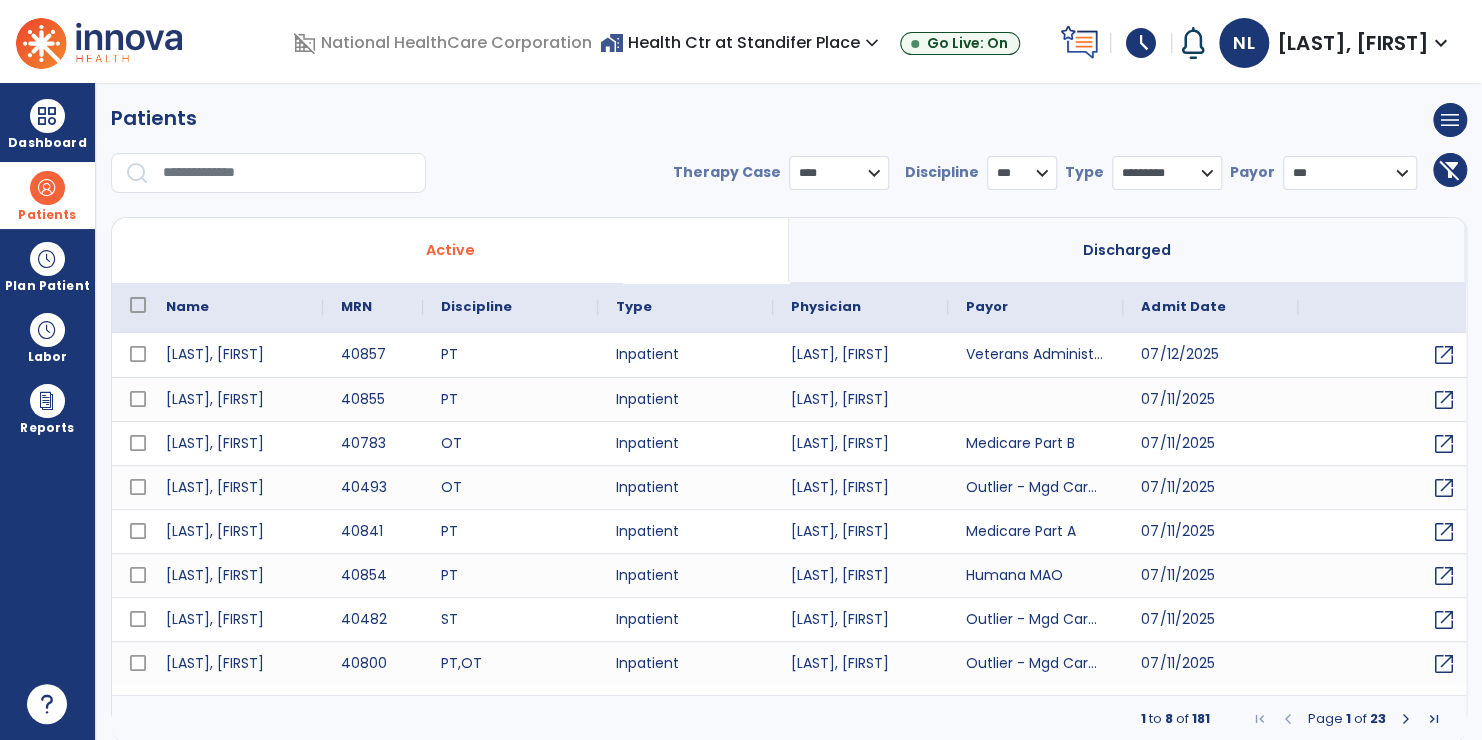 click at bounding box center (138, 305) 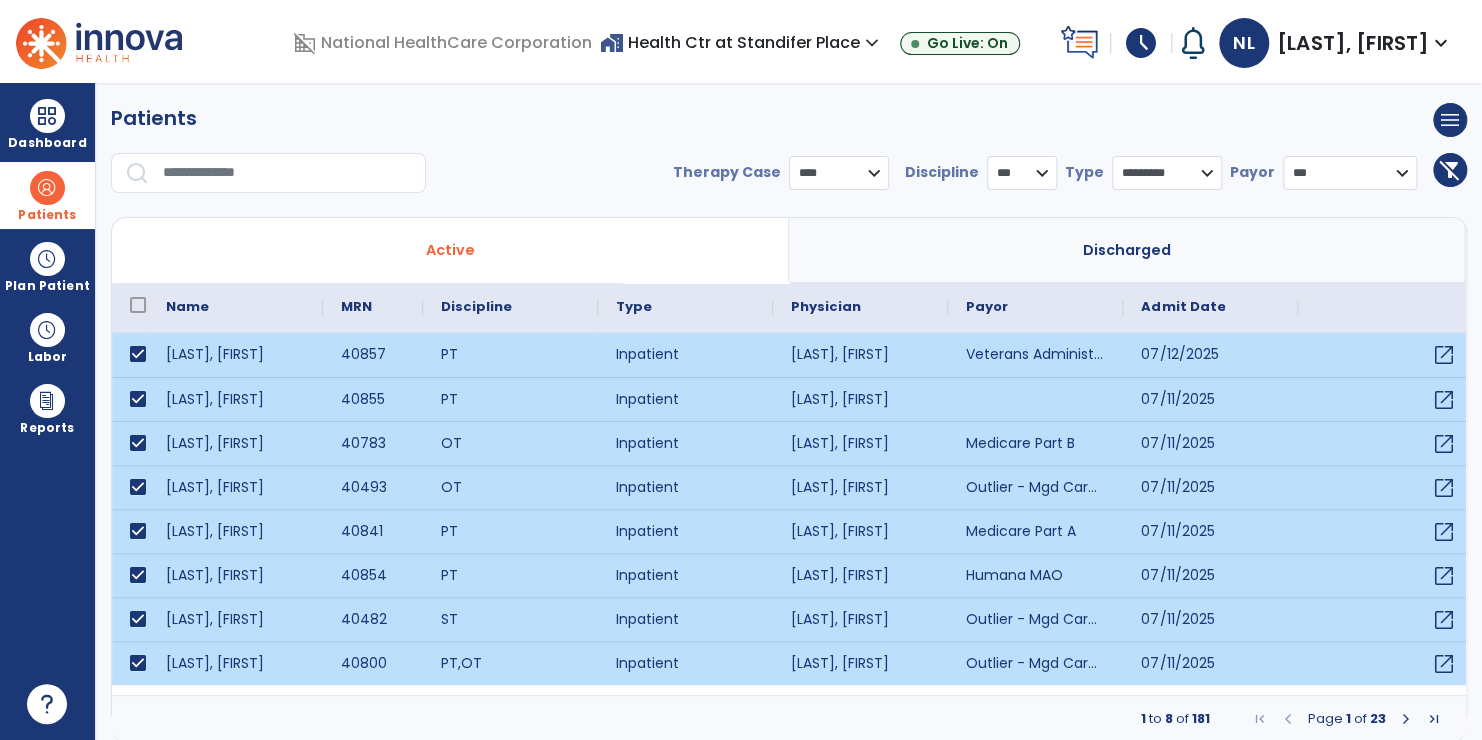 click at bounding box center (1406, 719) 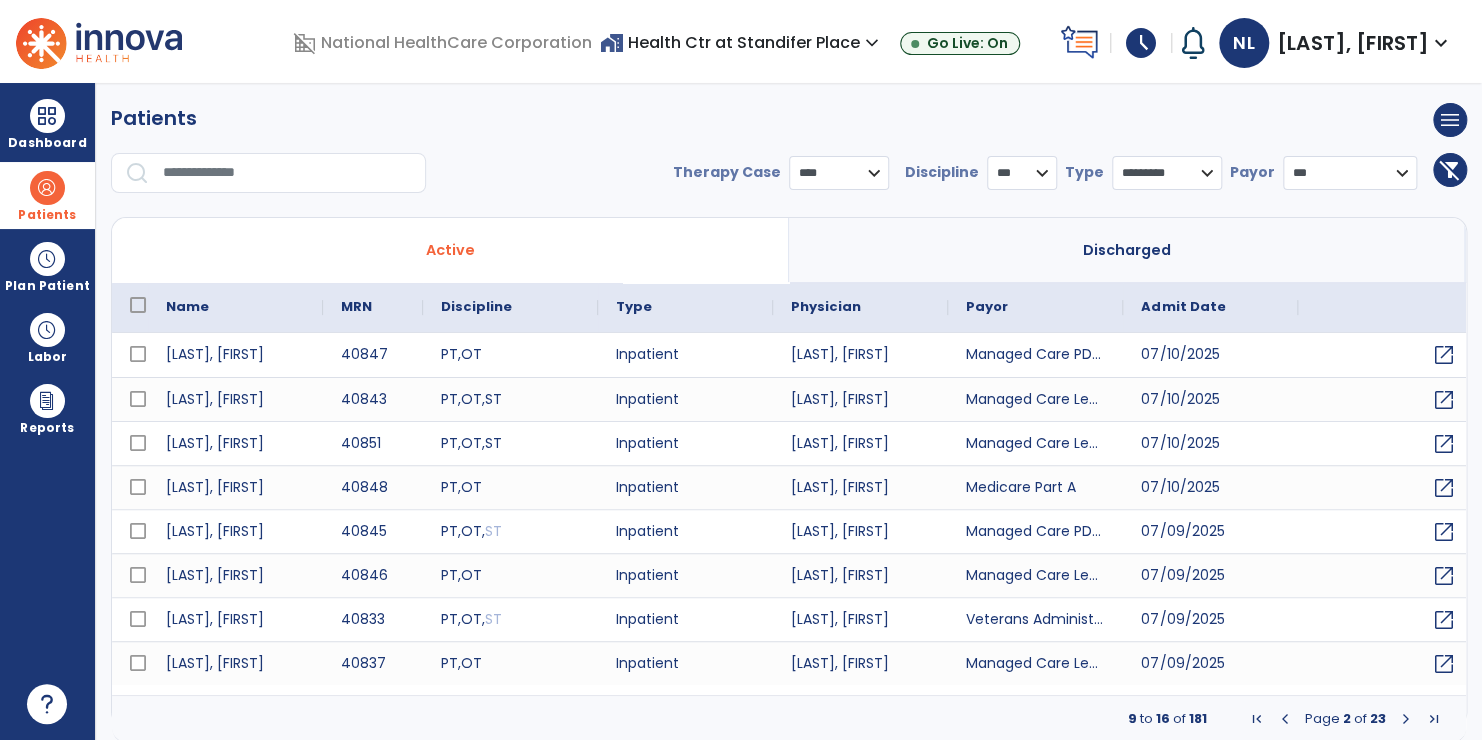 click at bounding box center [138, 305] 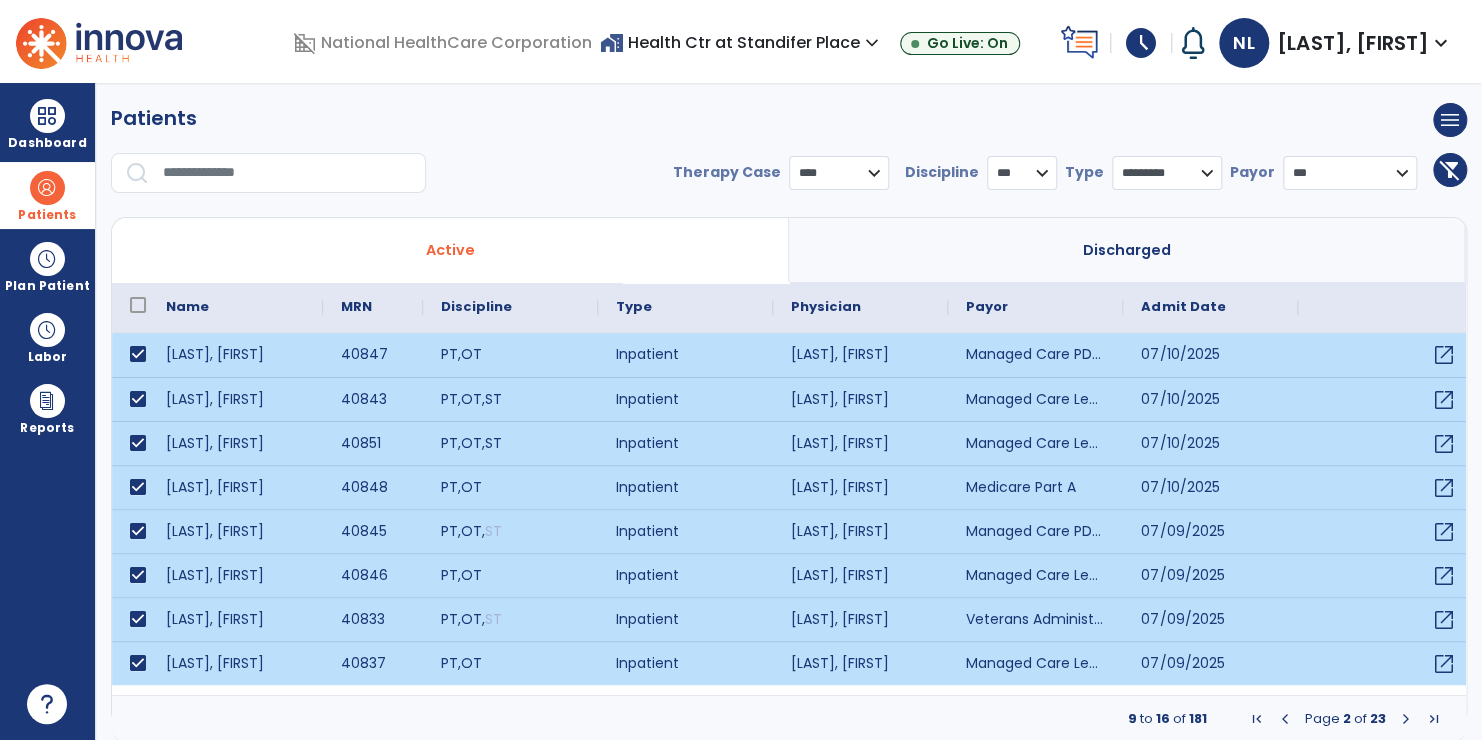click at bounding box center [1406, 719] 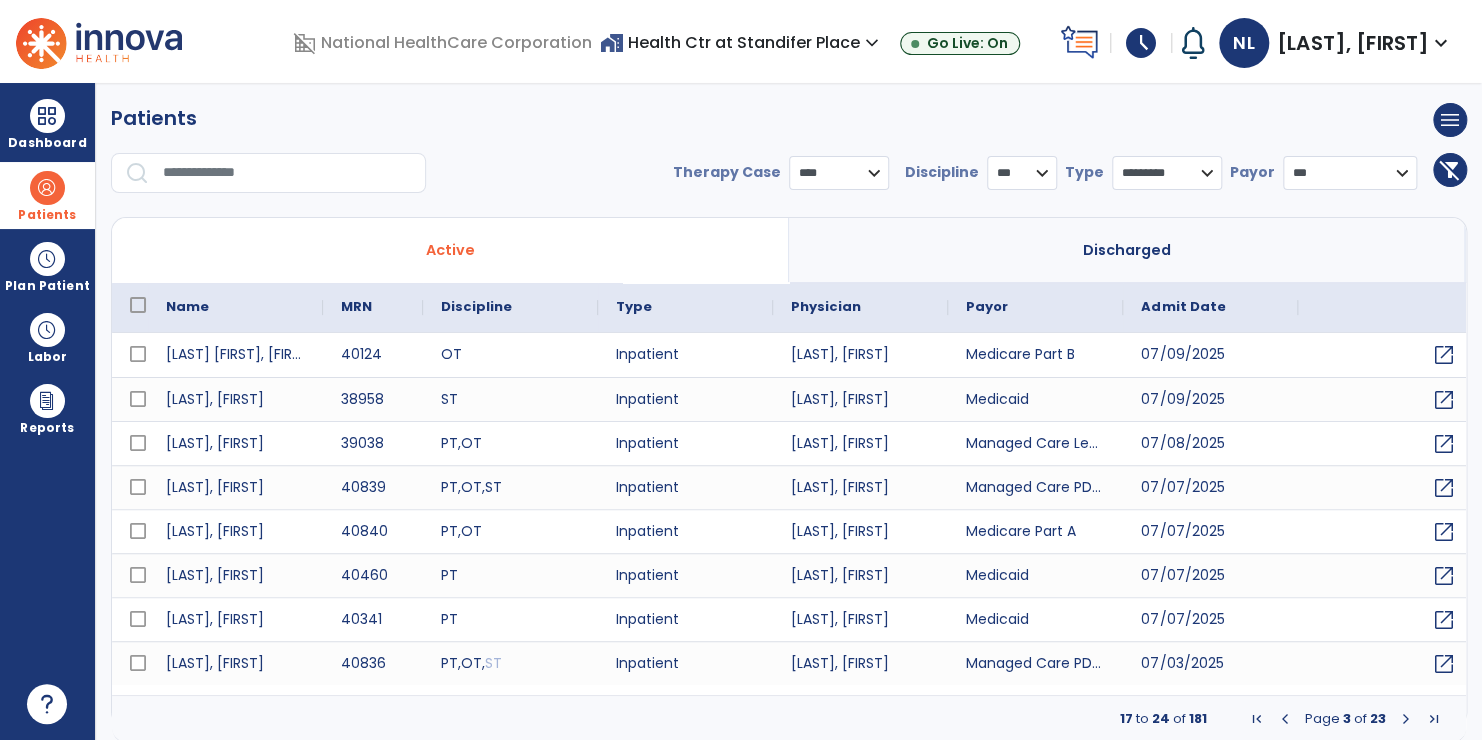 click at bounding box center (138, 305) 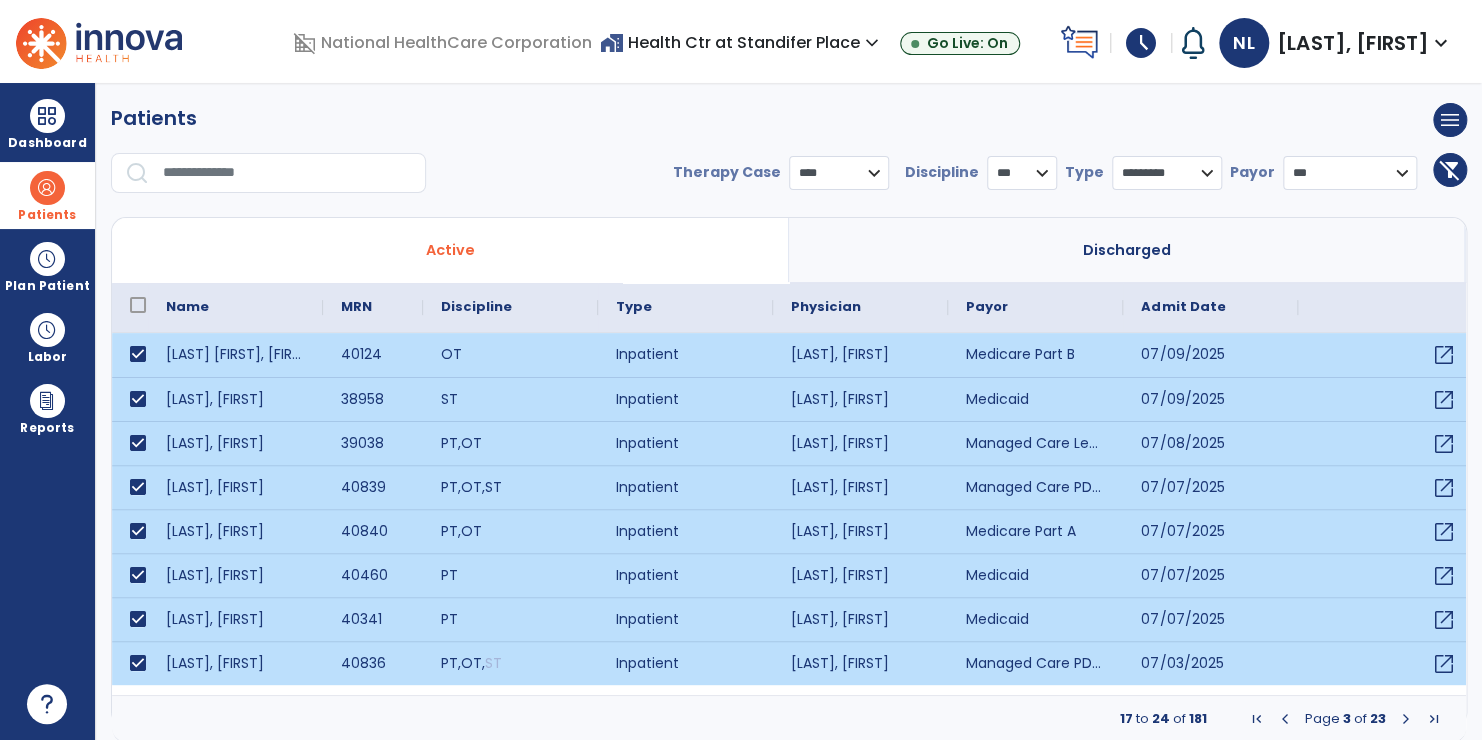click at bounding box center [1406, 719] 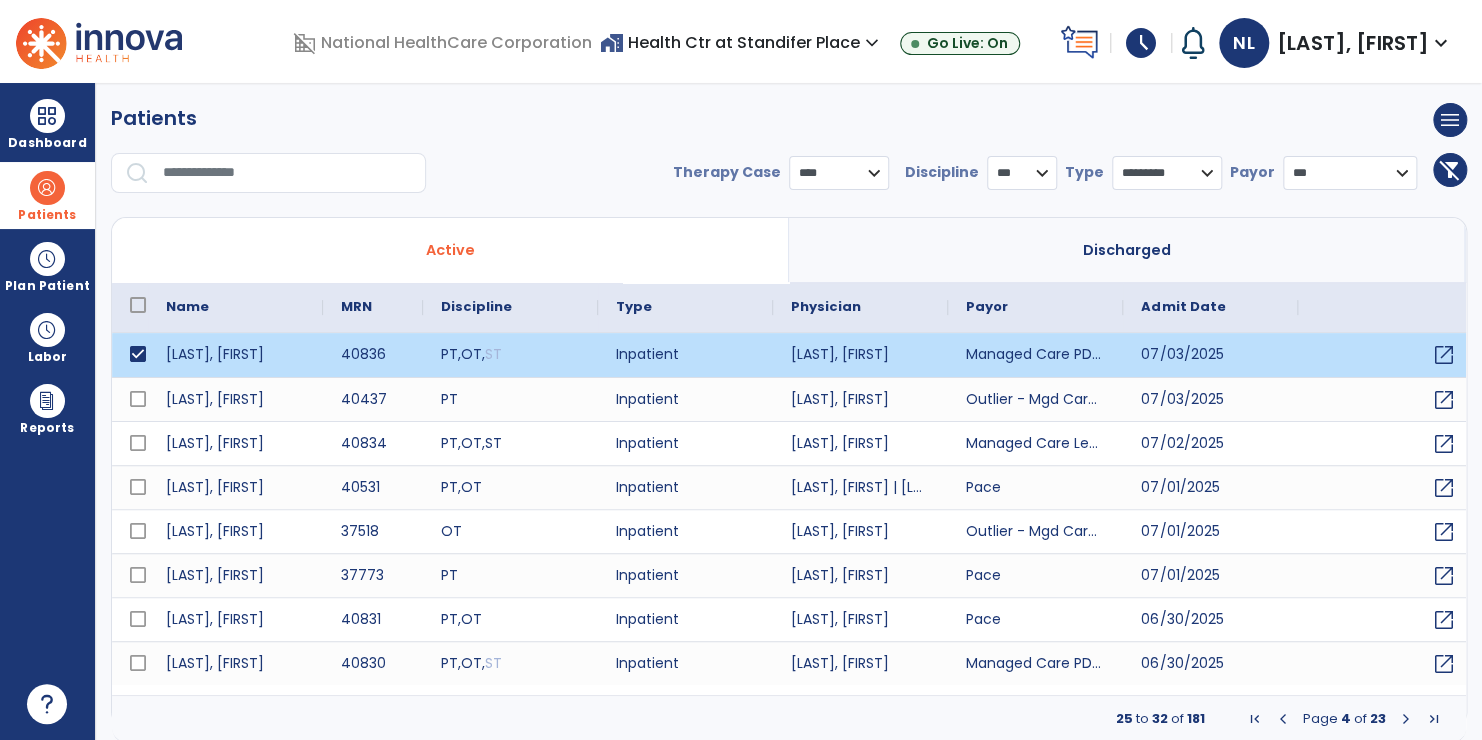 click at bounding box center (138, 305) 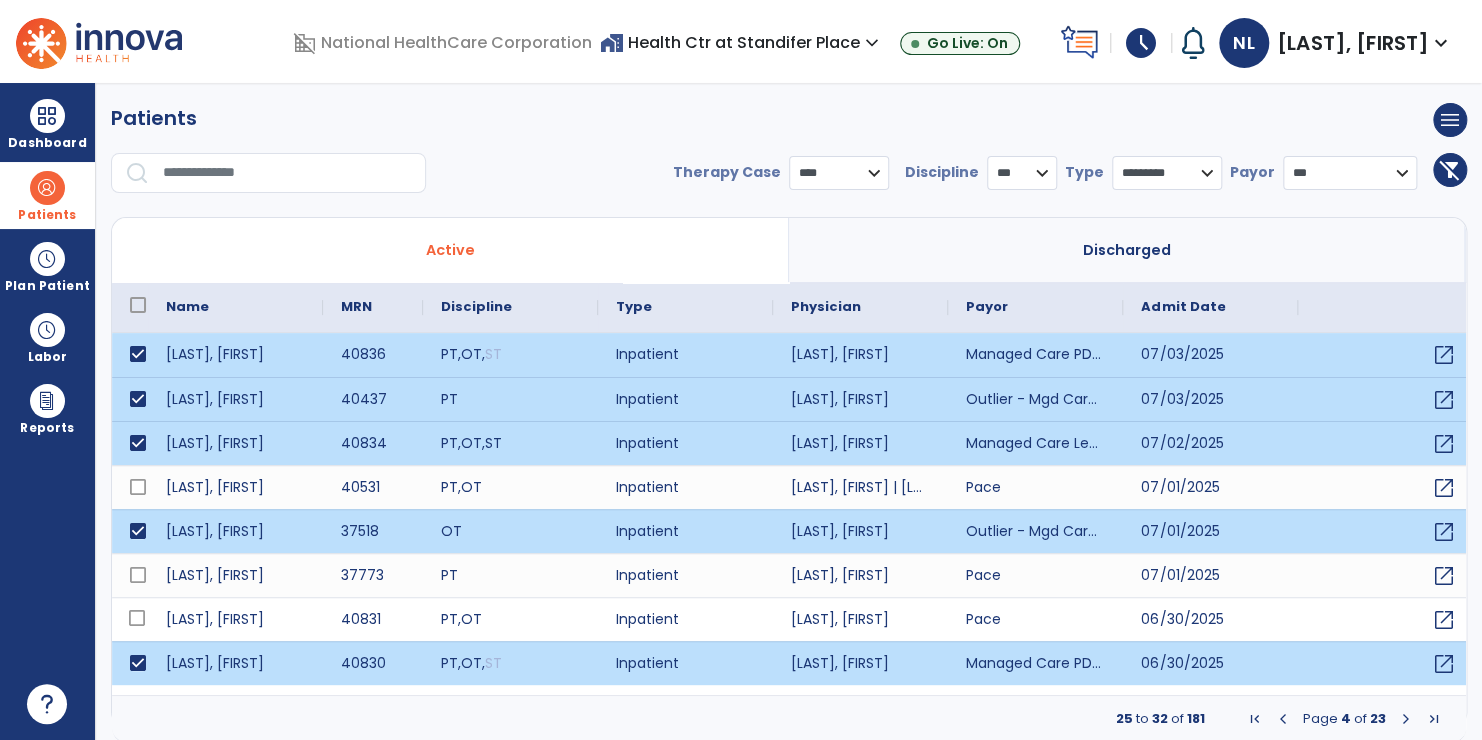click at bounding box center [1406, 719] 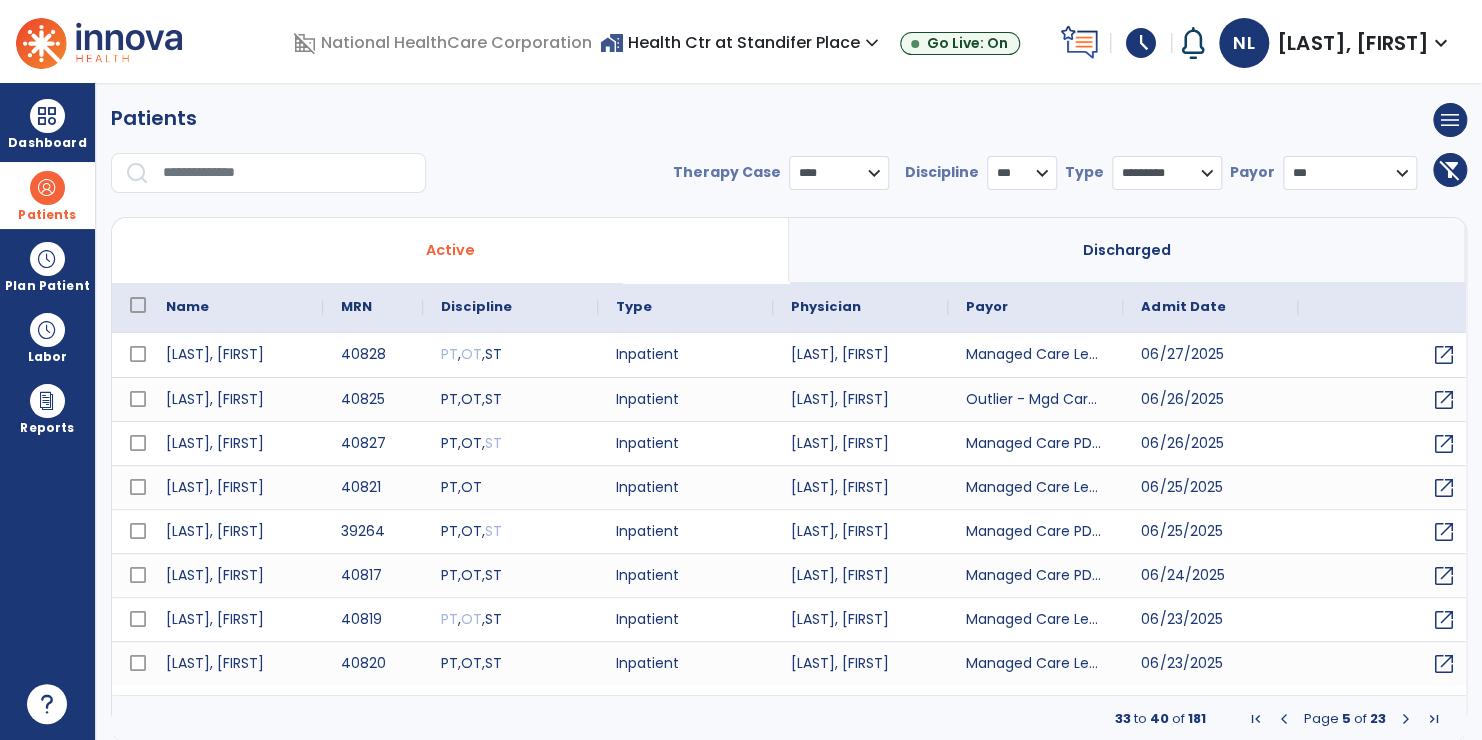 click at bounding box center [138, 305] 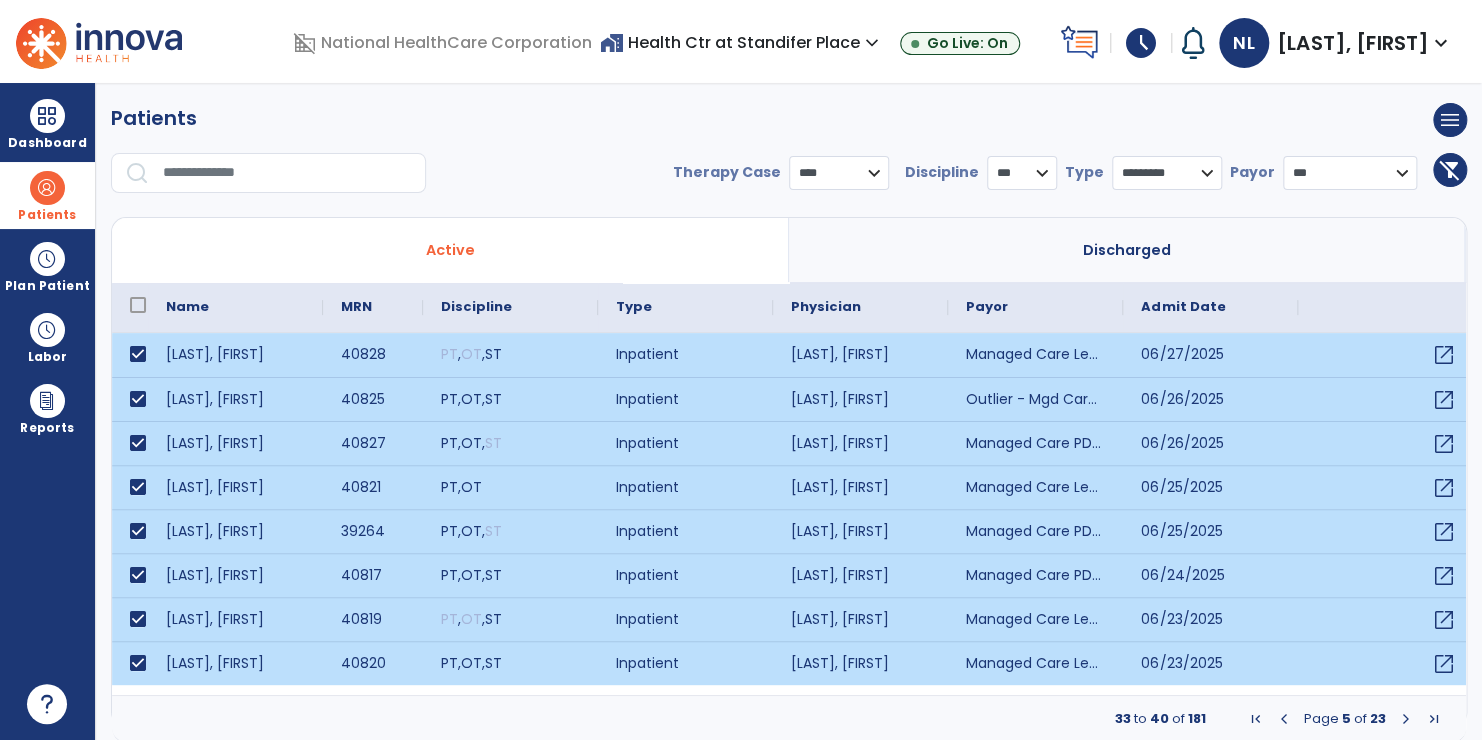 click at bounding box center [1406, 719] 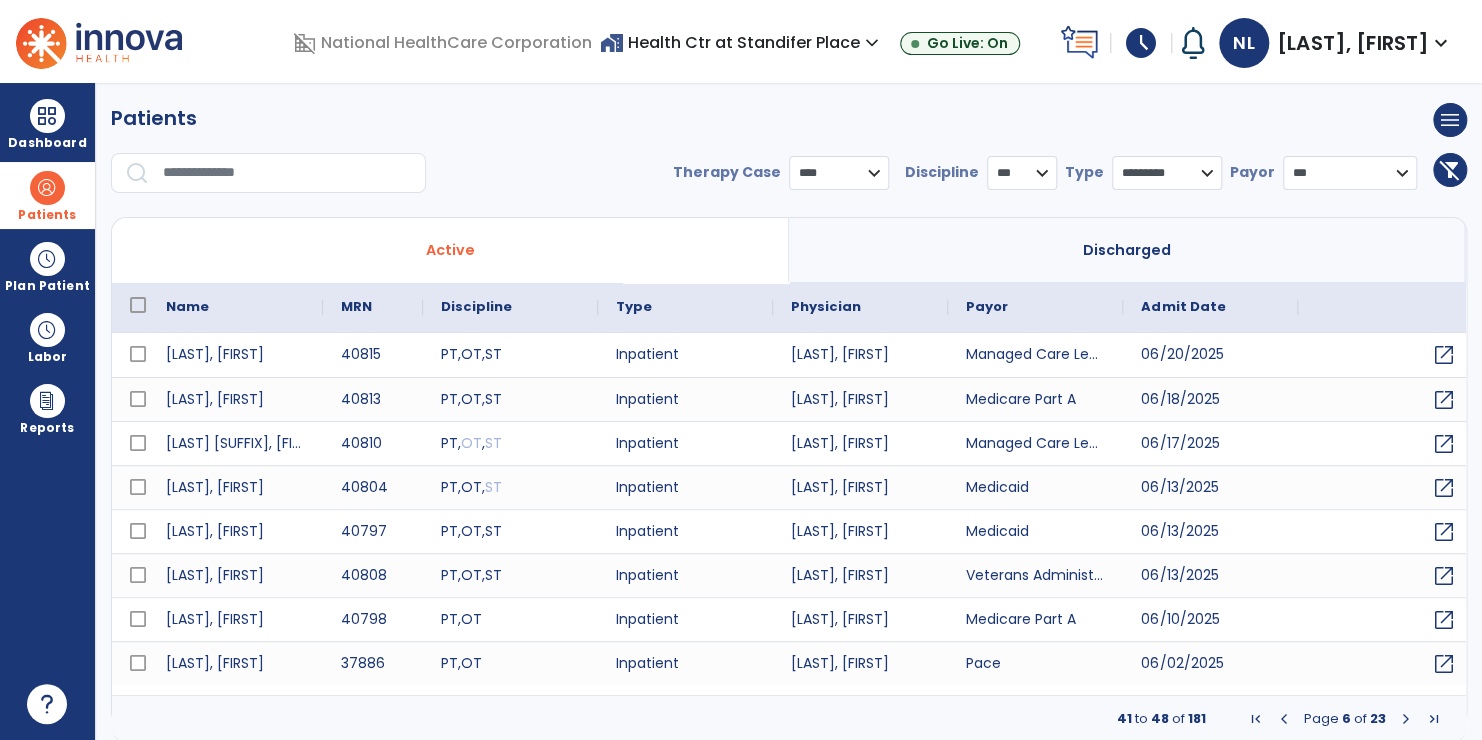 click at bounding box center (138, 305) 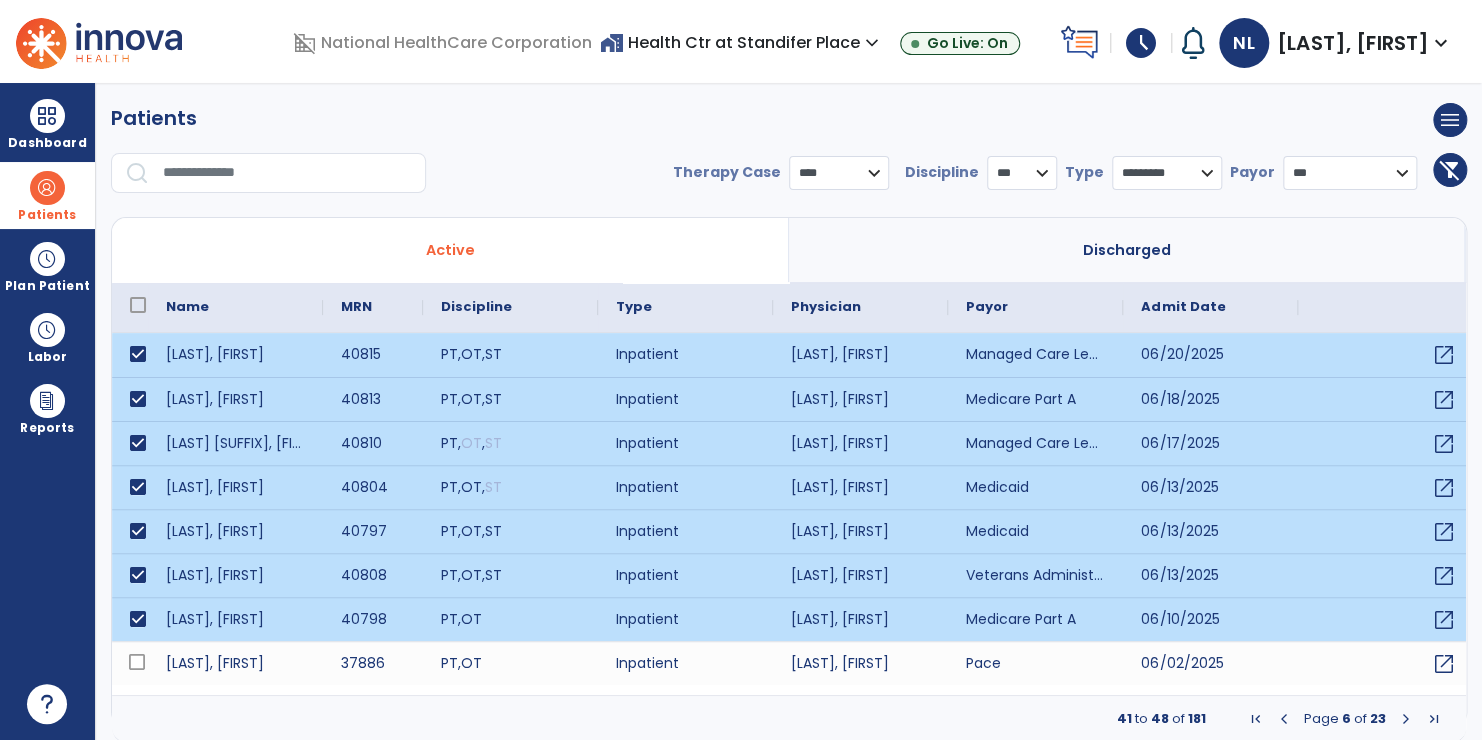 click at bounding box center (1406, 719) 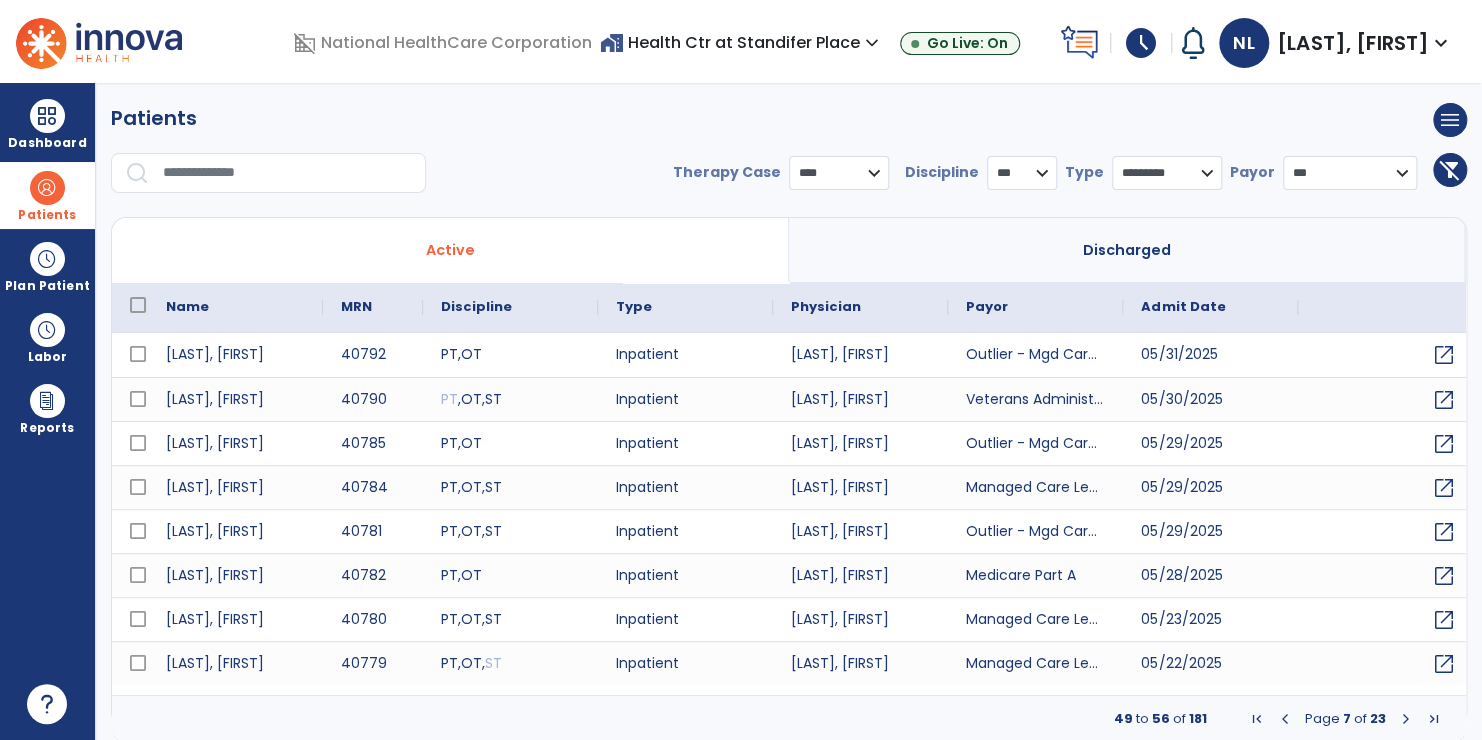 click at bounding box center (138, 305) 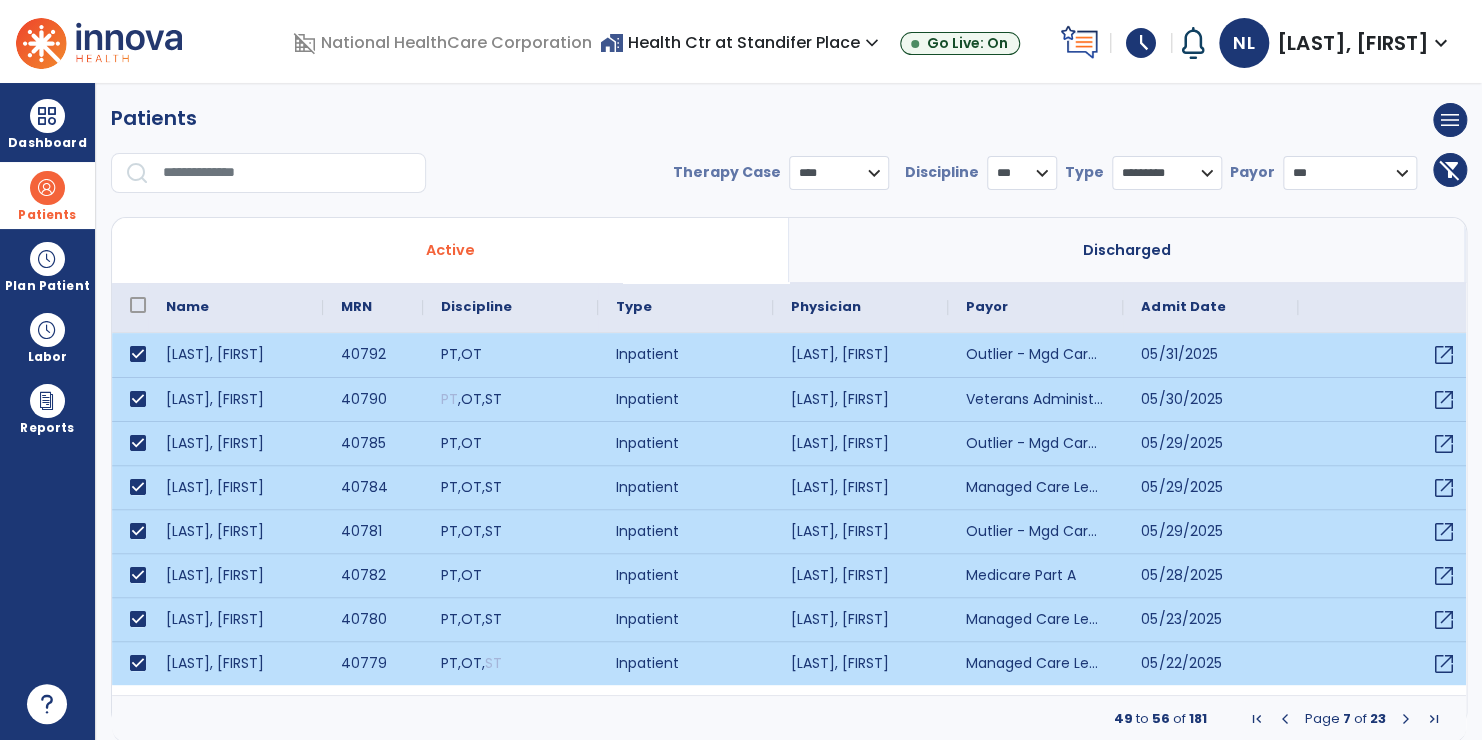 click at bounding box center (1406, 719) 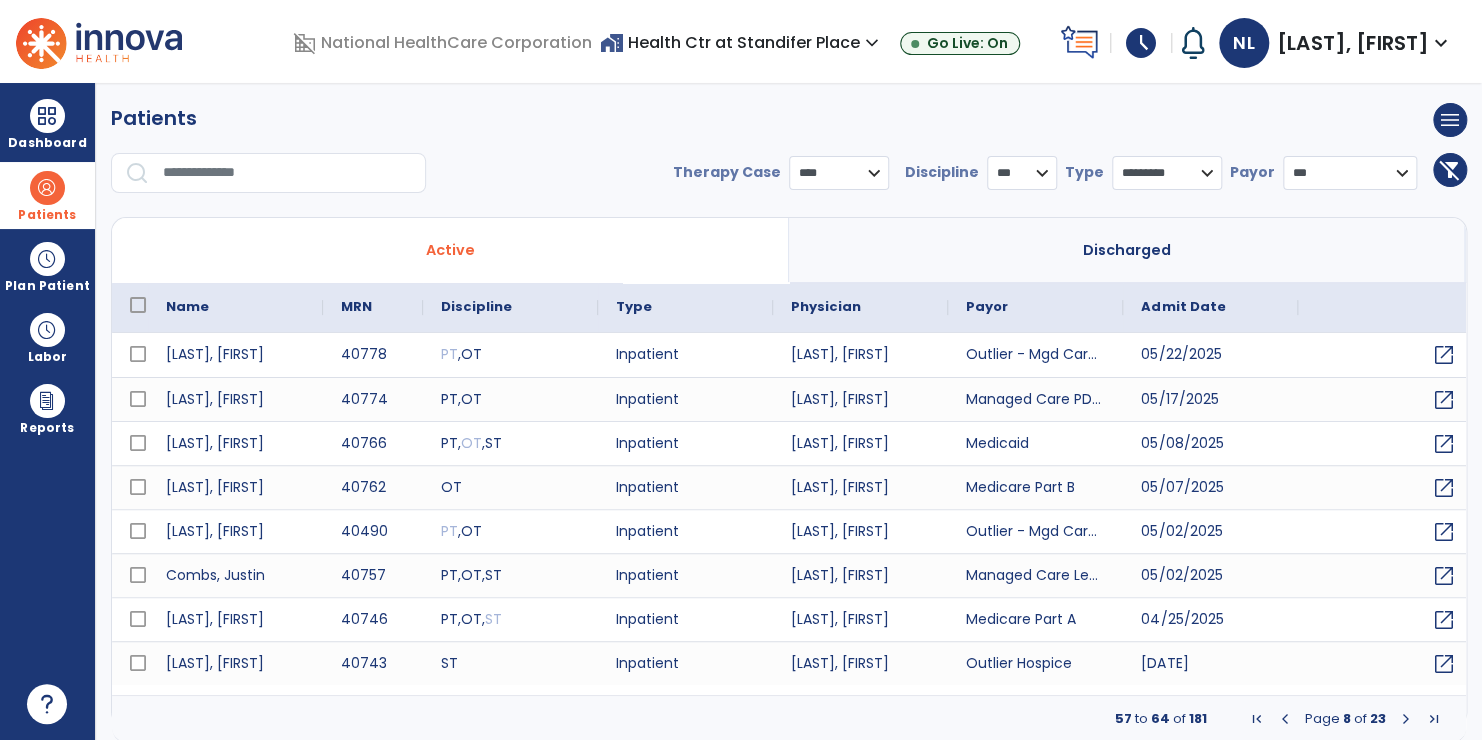 click at bounding box center [138, 305] 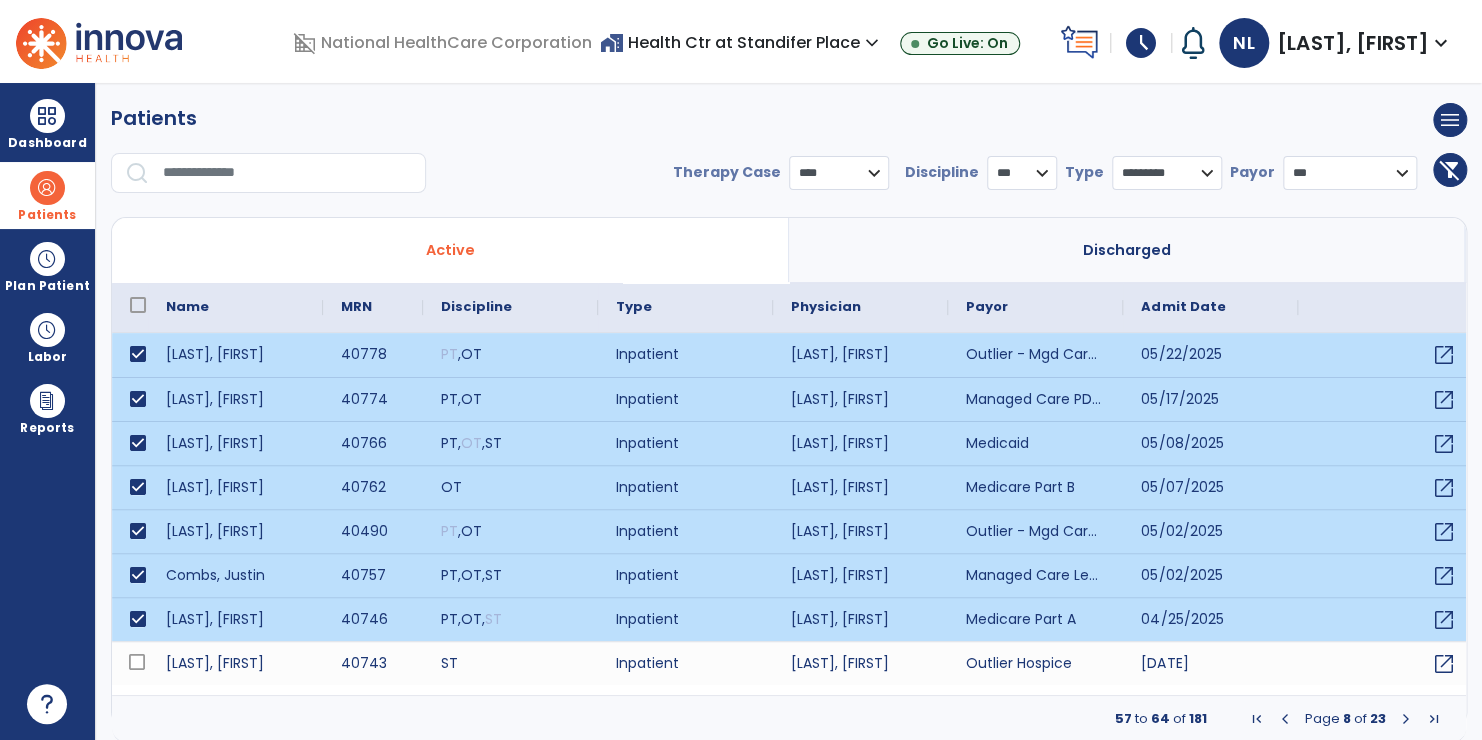 click at bounding box center (1406, 719) 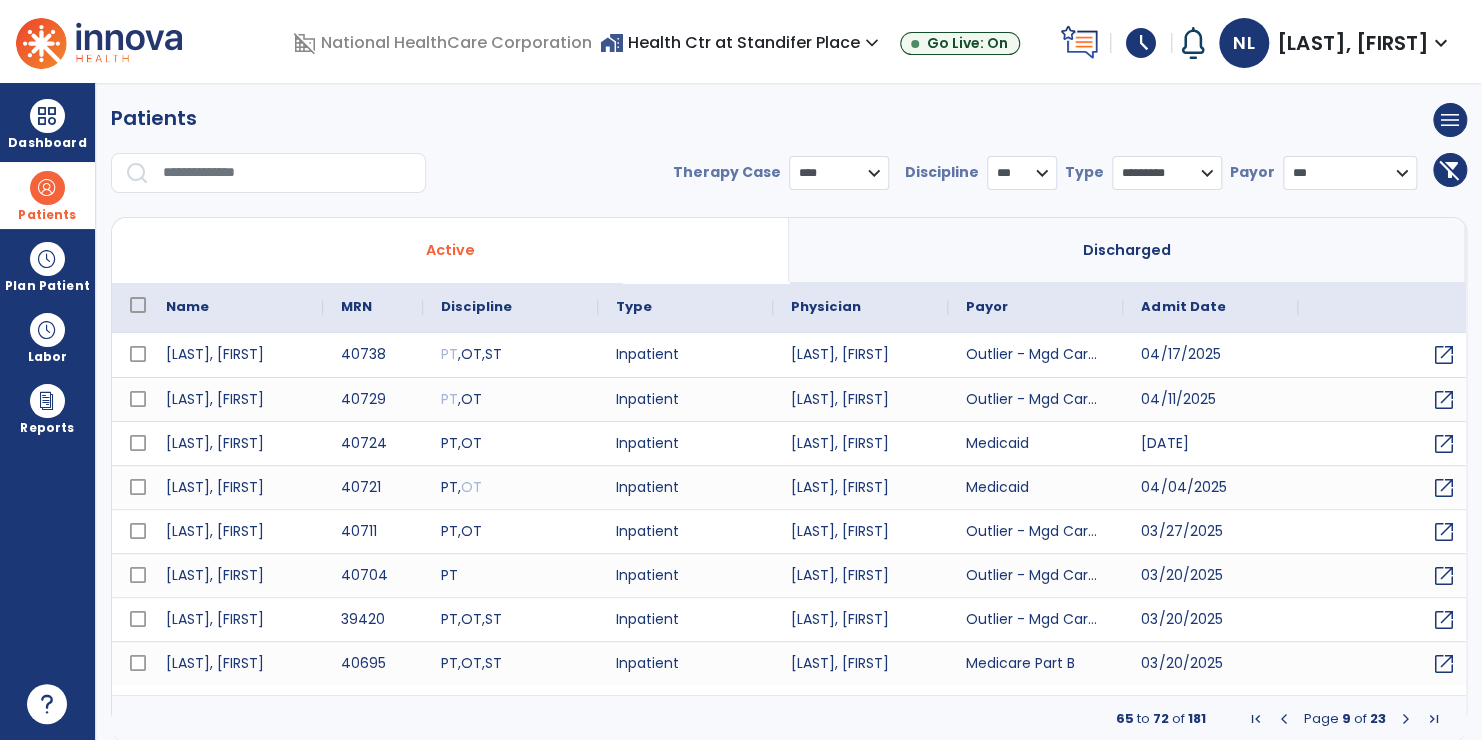 click at bounding box center [138, 307] 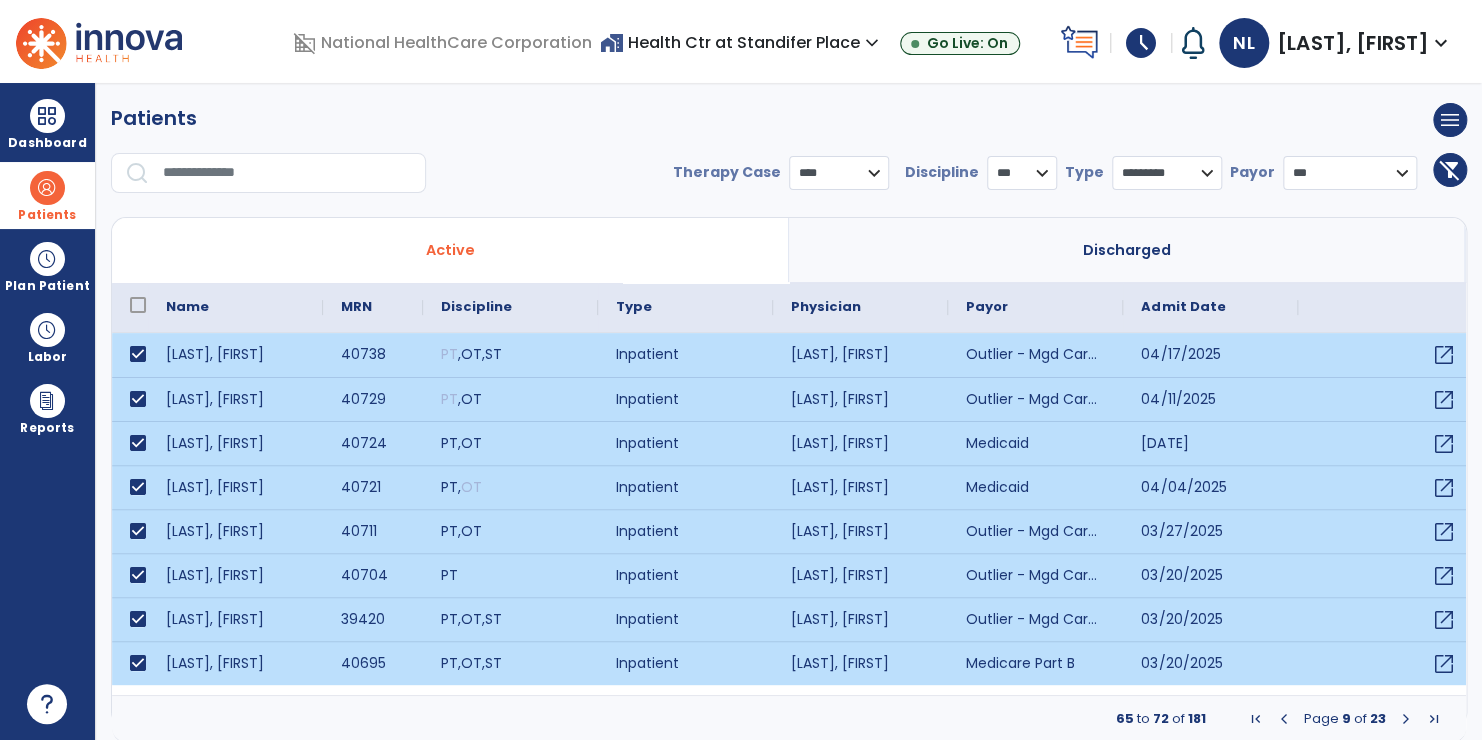 click at bounding box center [1406, 719] 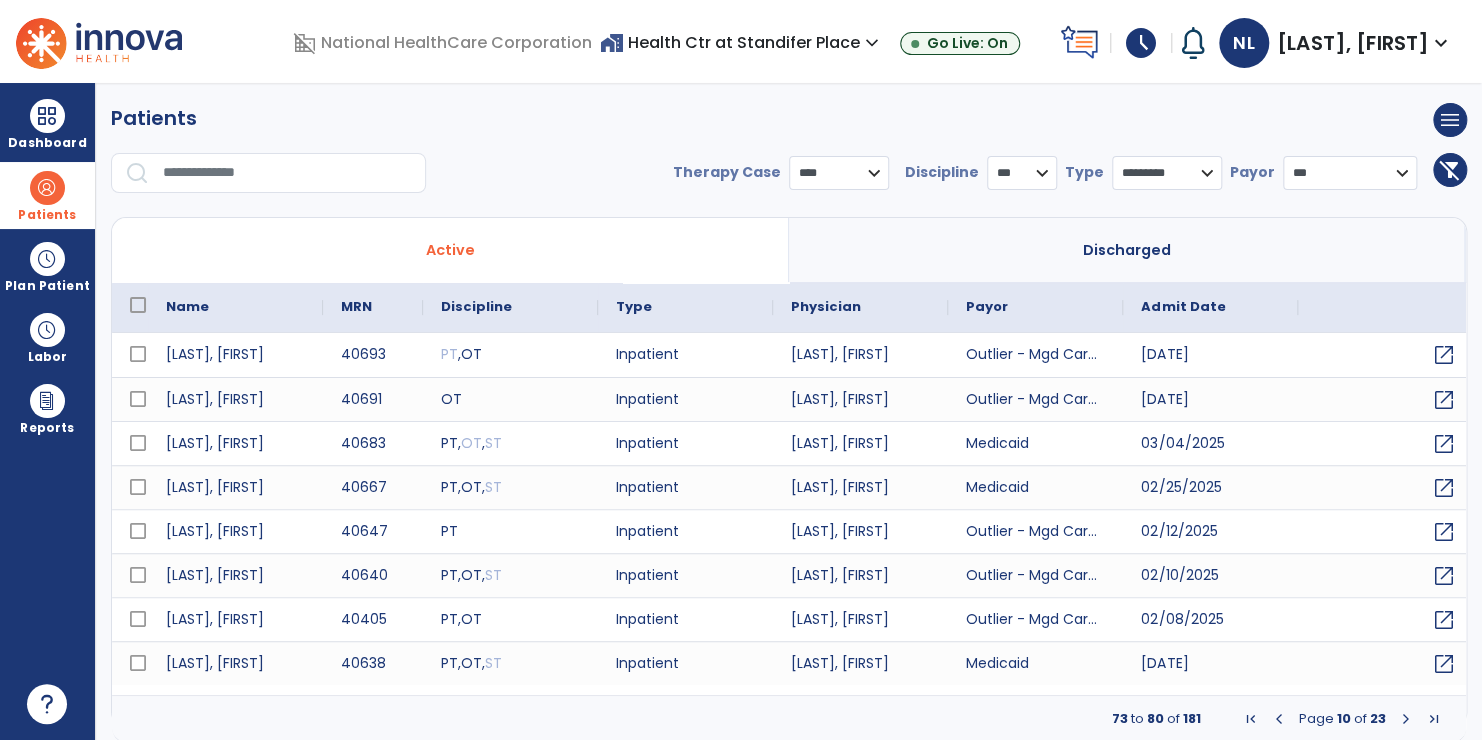 click at bounding box center [138, 305] 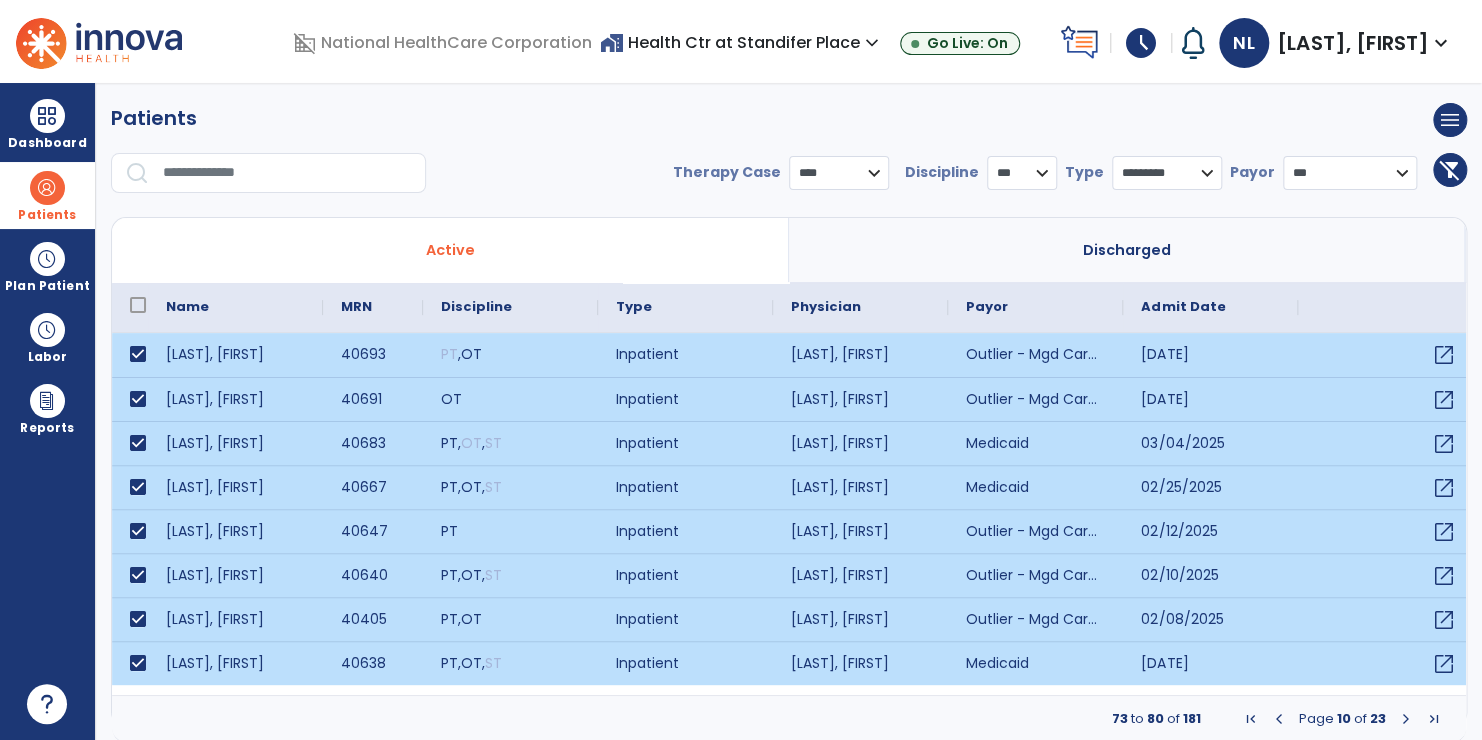 click at bounding box center [1406, 719] 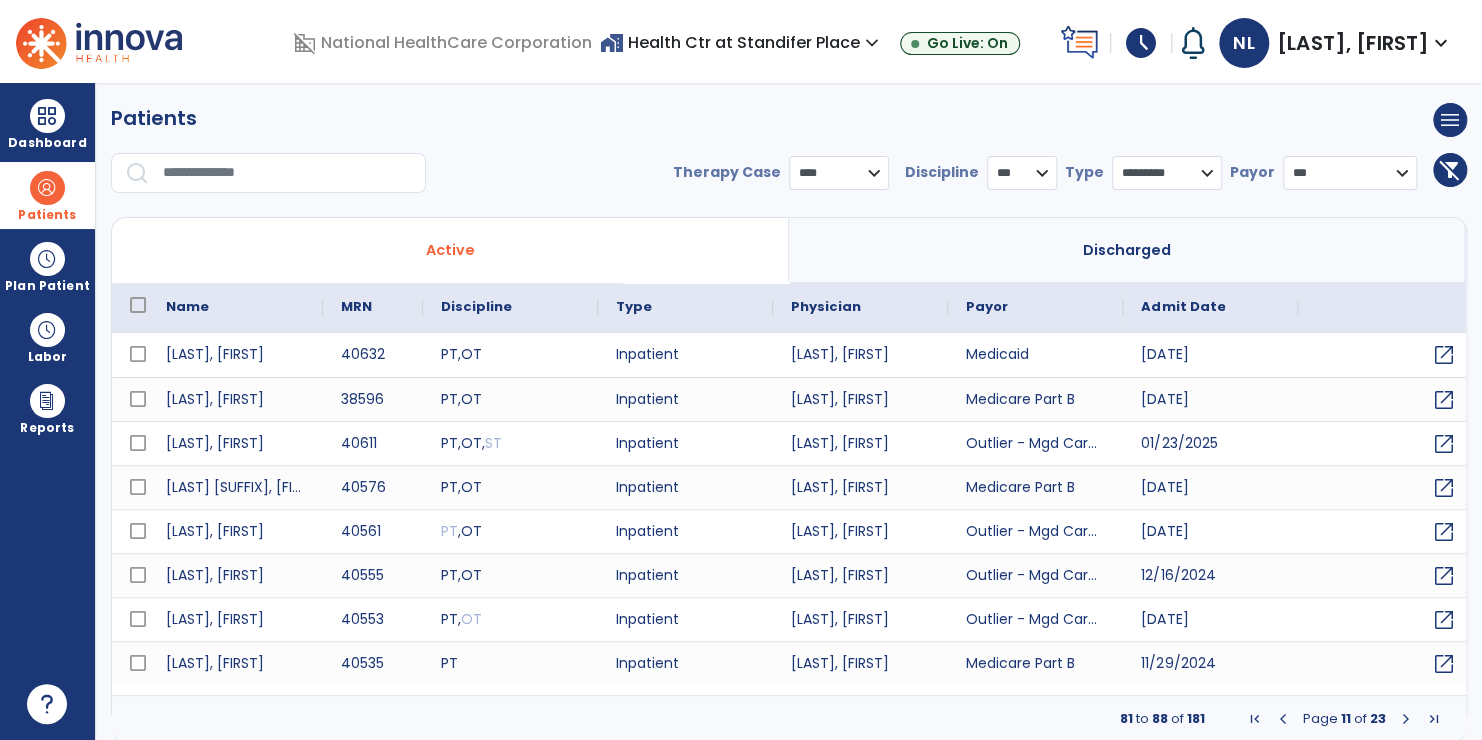 click at bounding box center (138, 305) 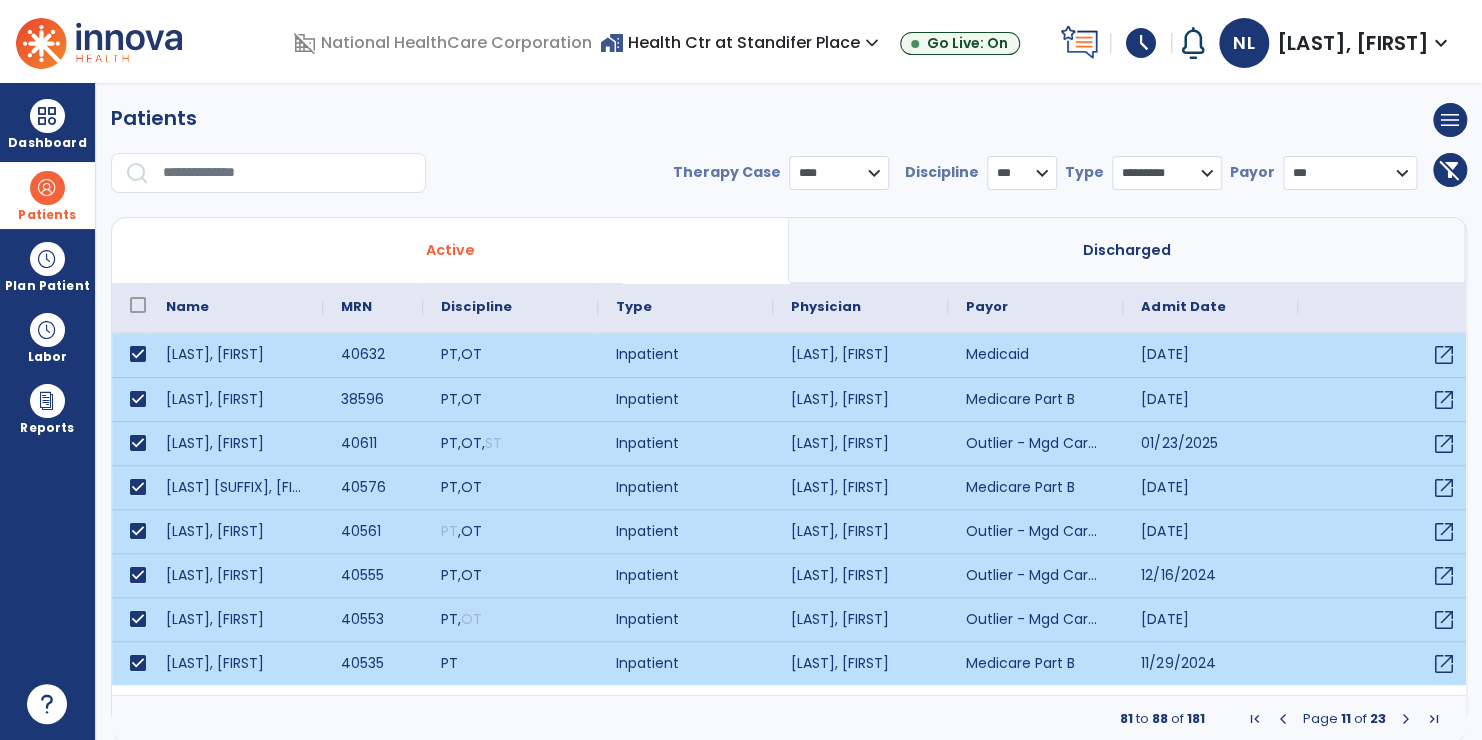 click at bounding box center [1406, 719] 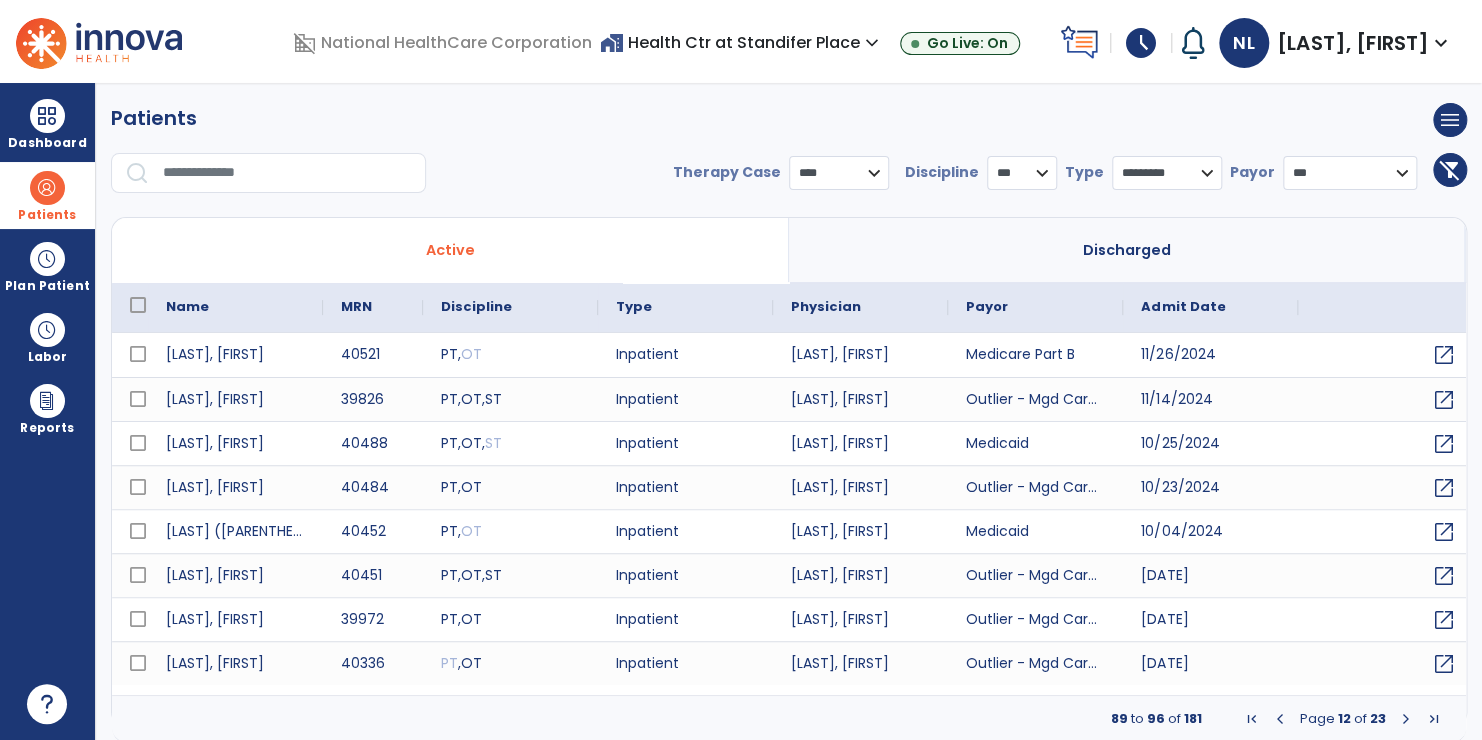 click at bounding box center [138, 305] 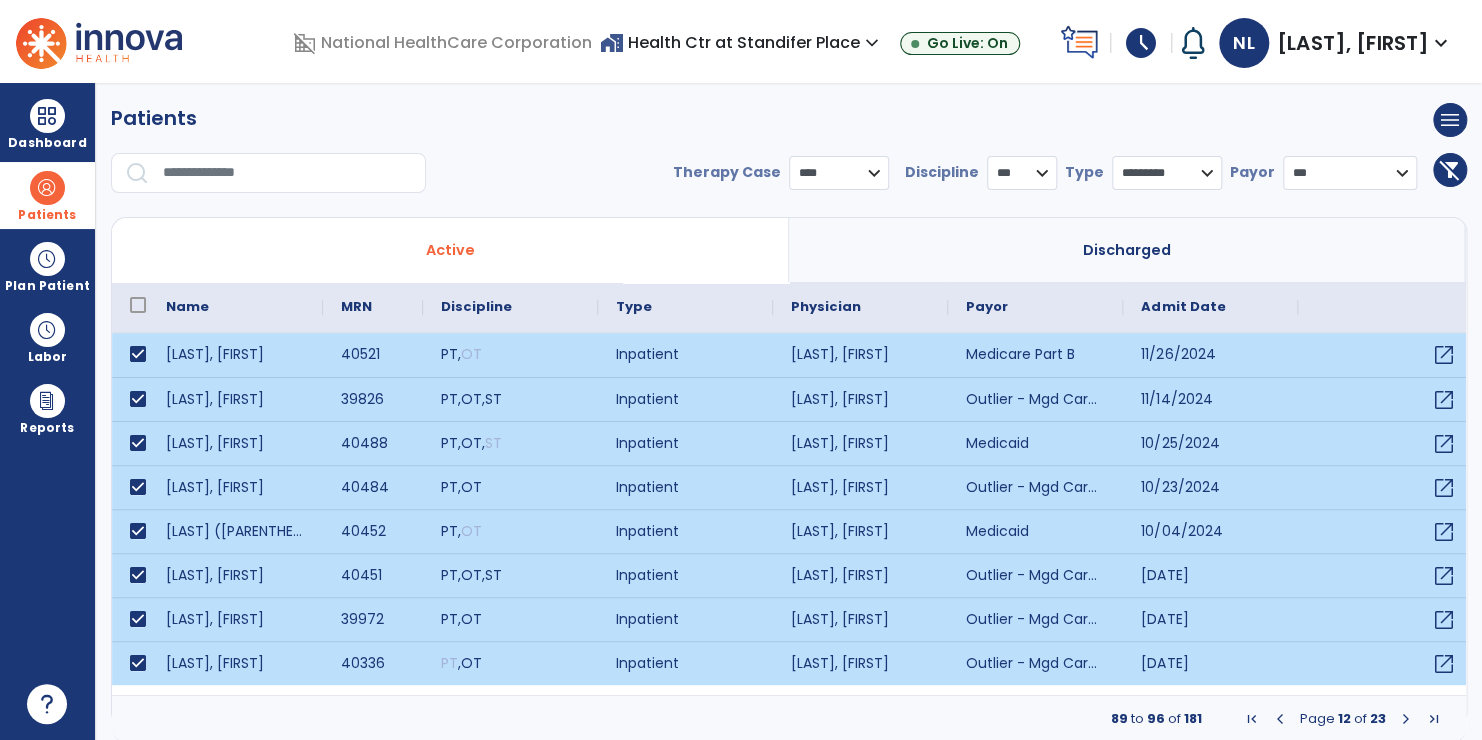 click at bounding box center [1406, 719] 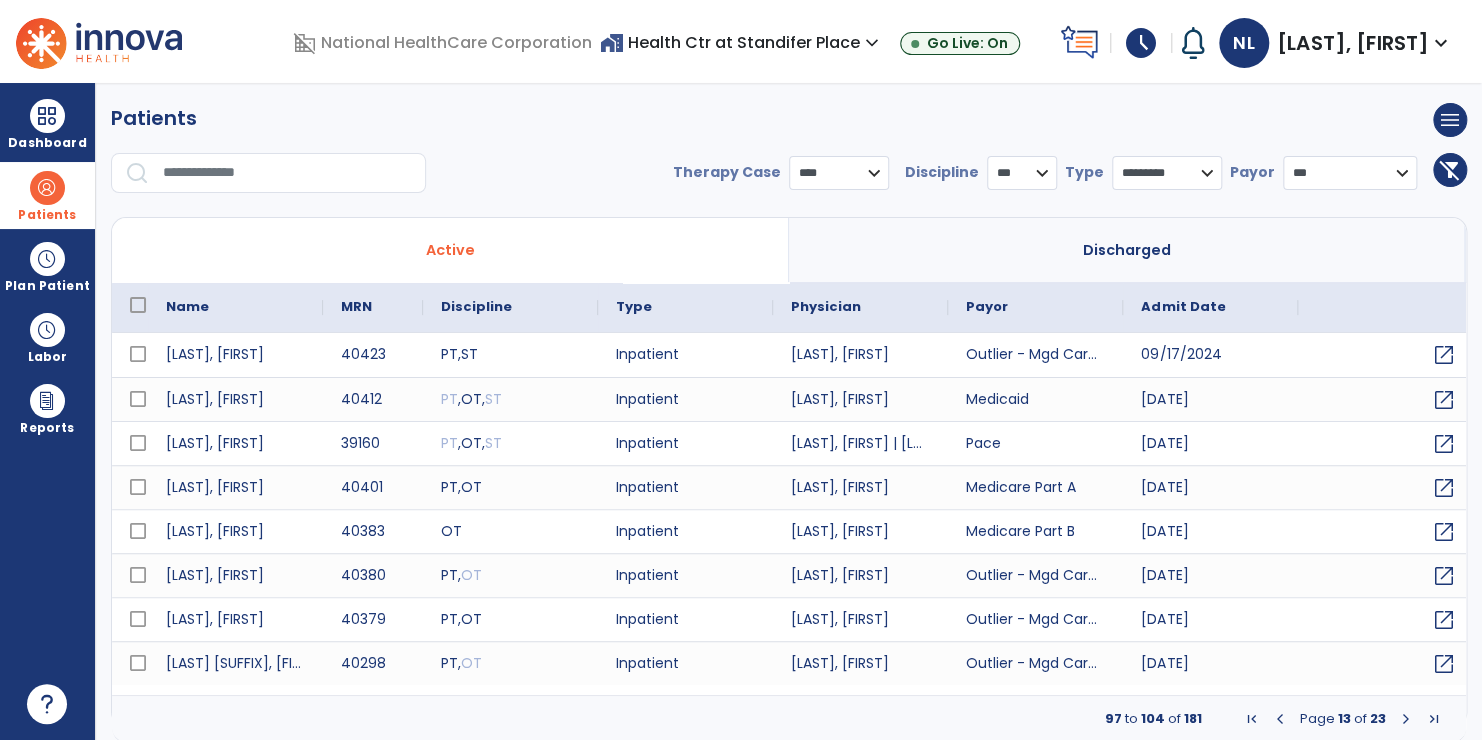 click at bounding box center (138, 305) 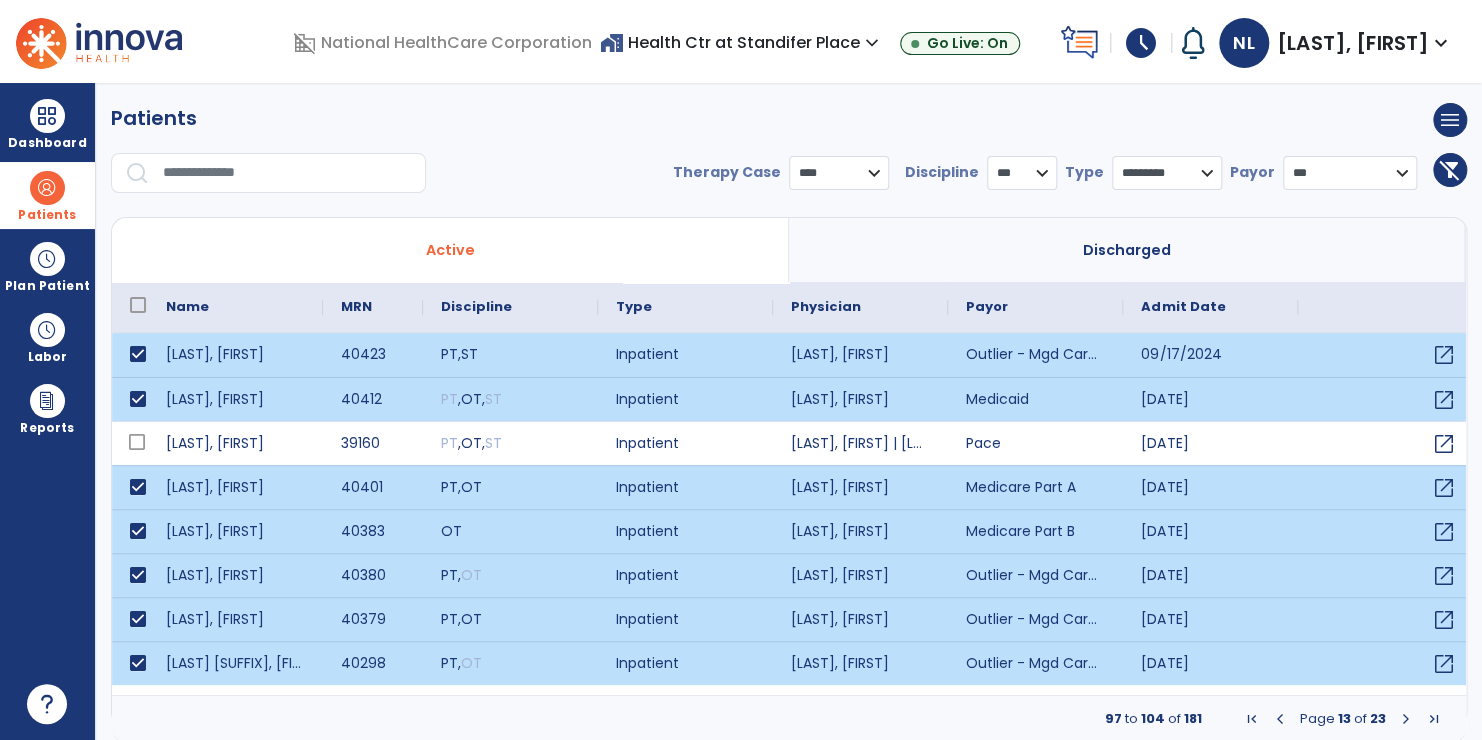 click at bounding box center [1406, 719] 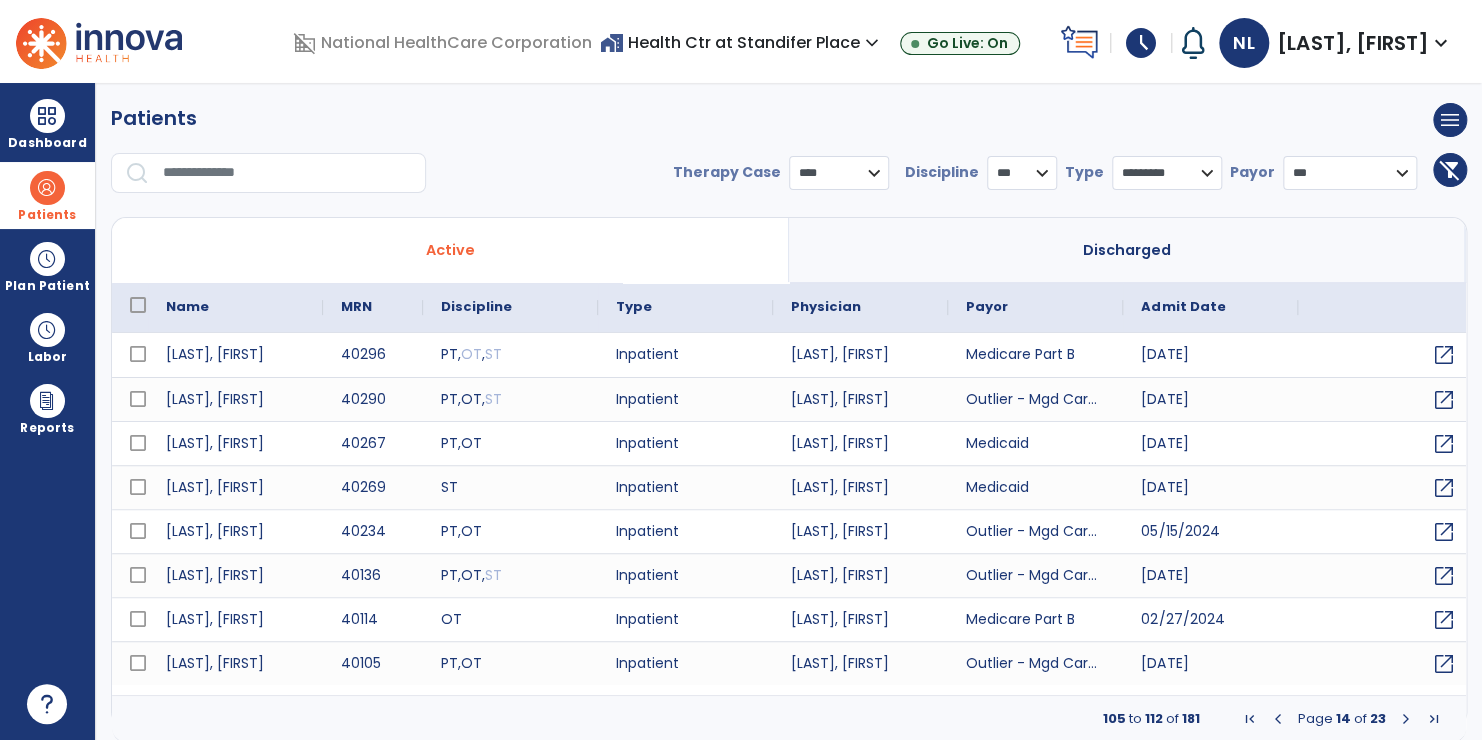 click at bounding box center (138, 305) 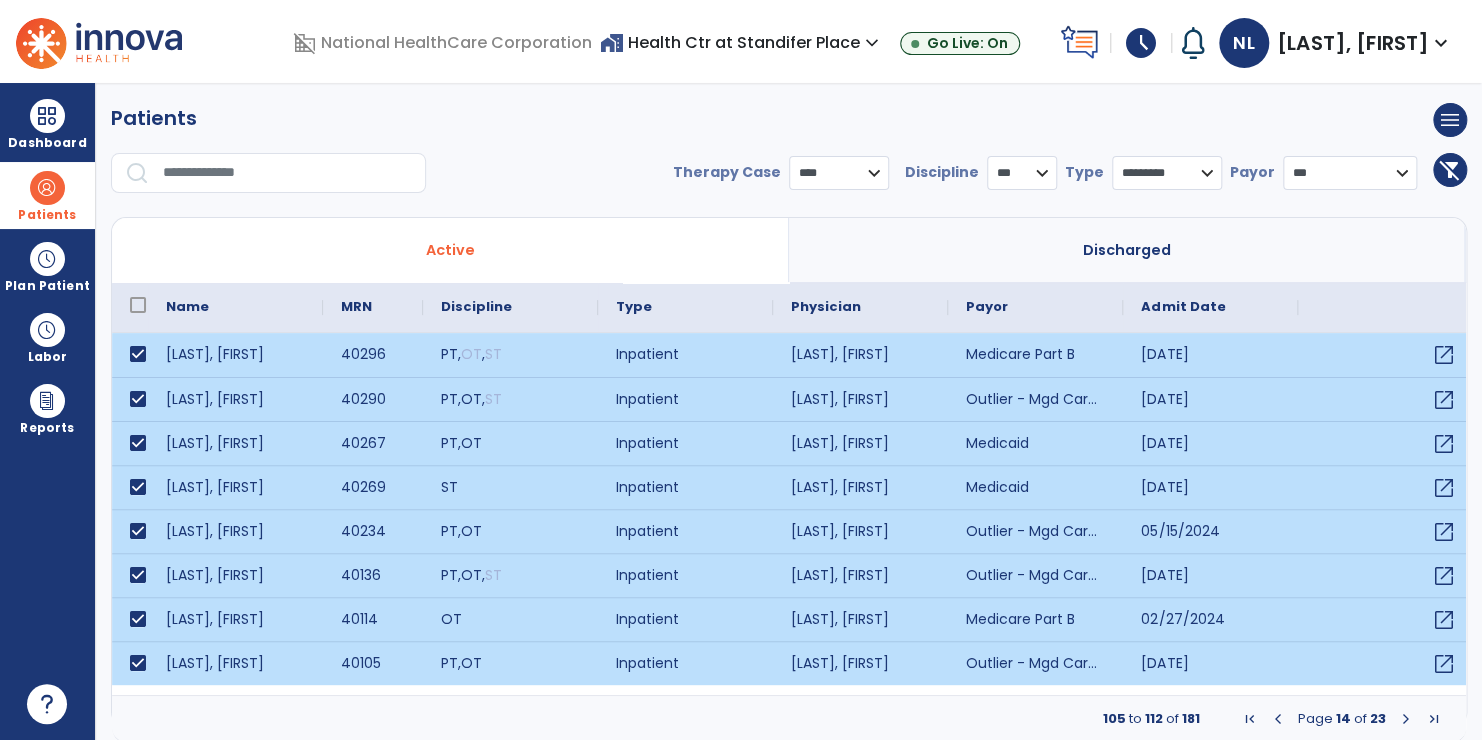 click at bounding box center (1406, 719) 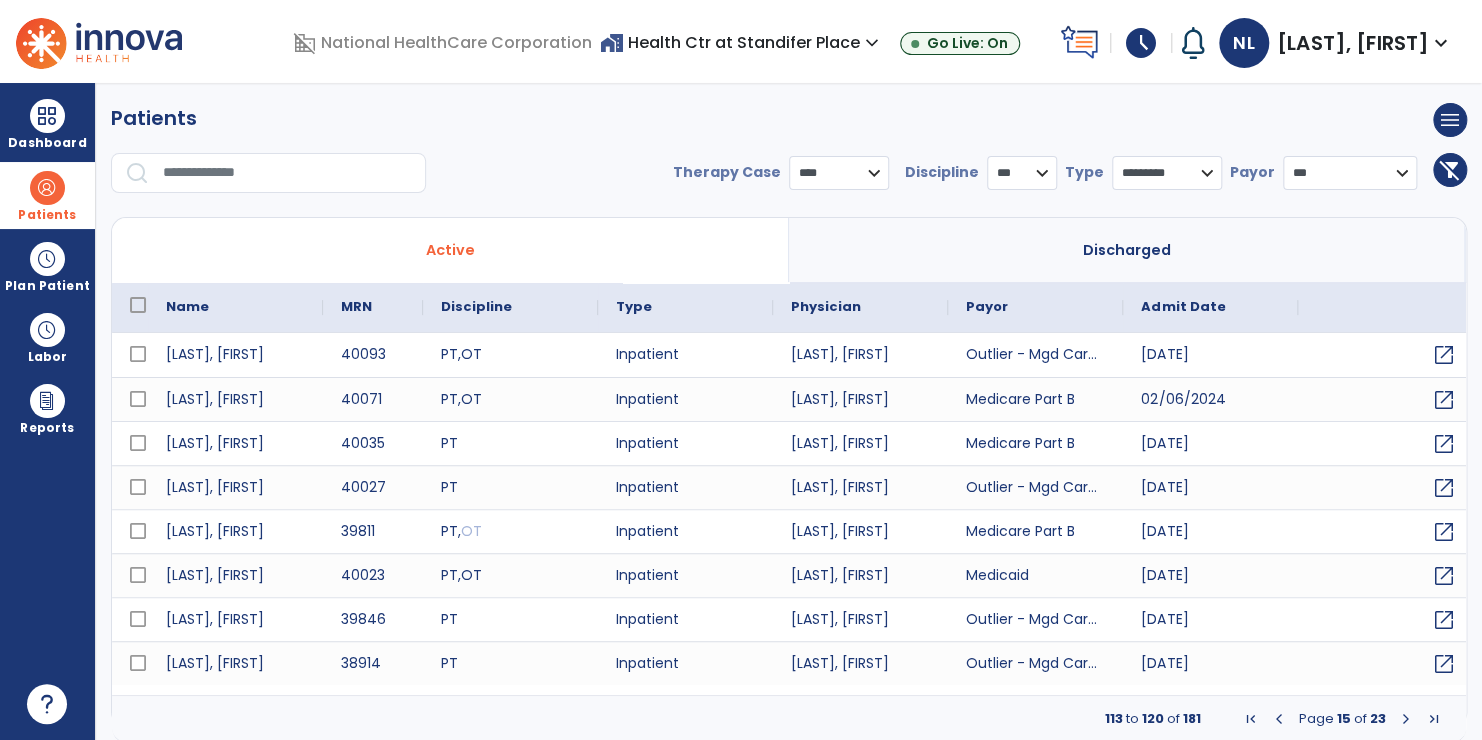 click at bounding box center [138, 305] 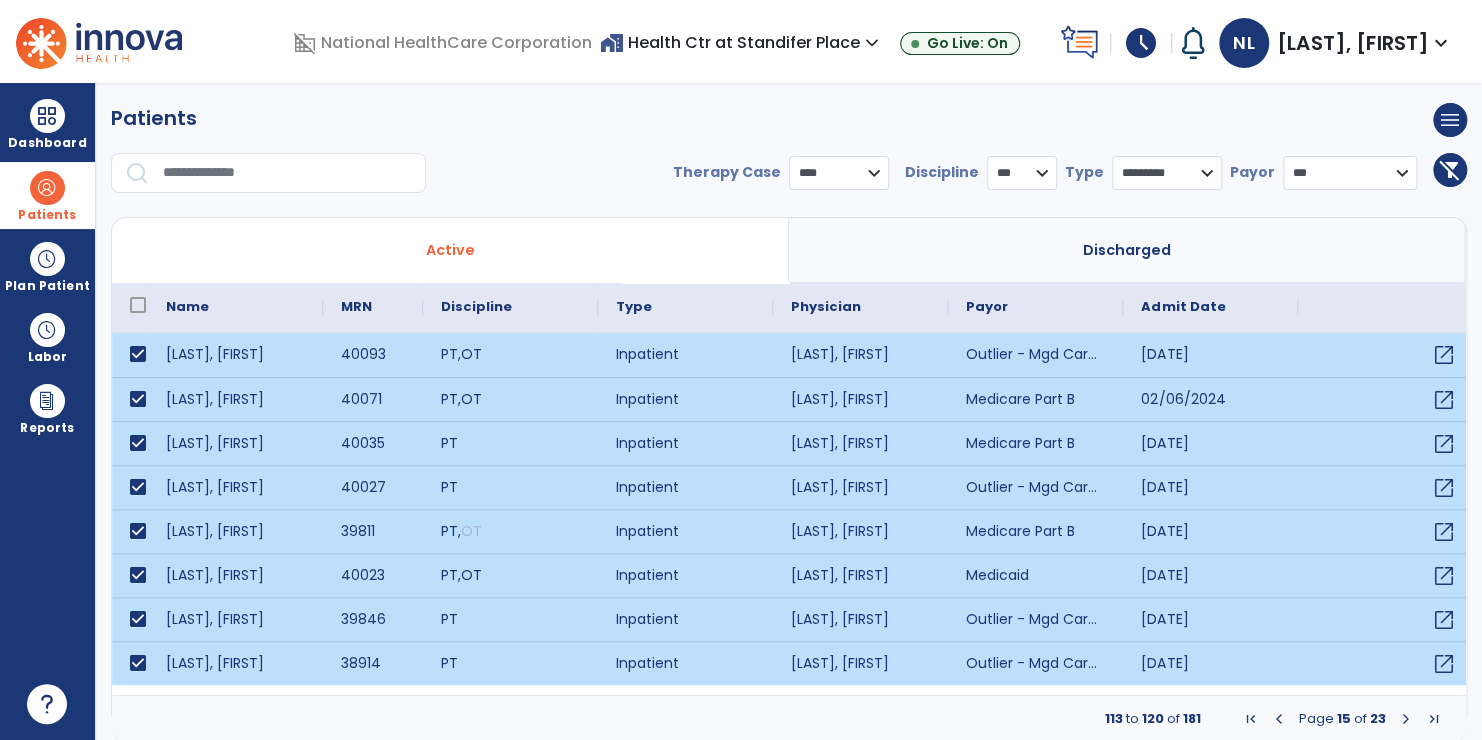 click at bounding box center (1406, 719) 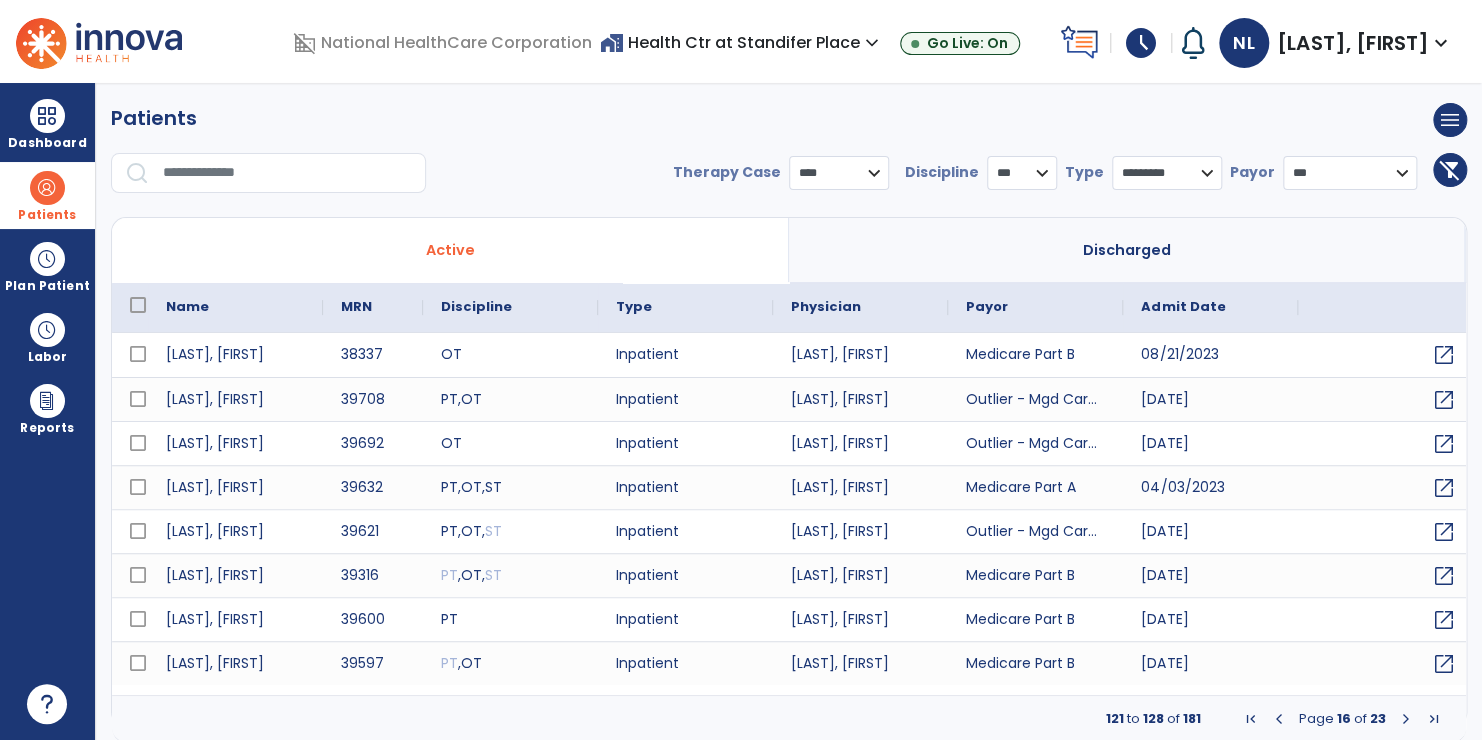 click at bounding box center (138, 305) 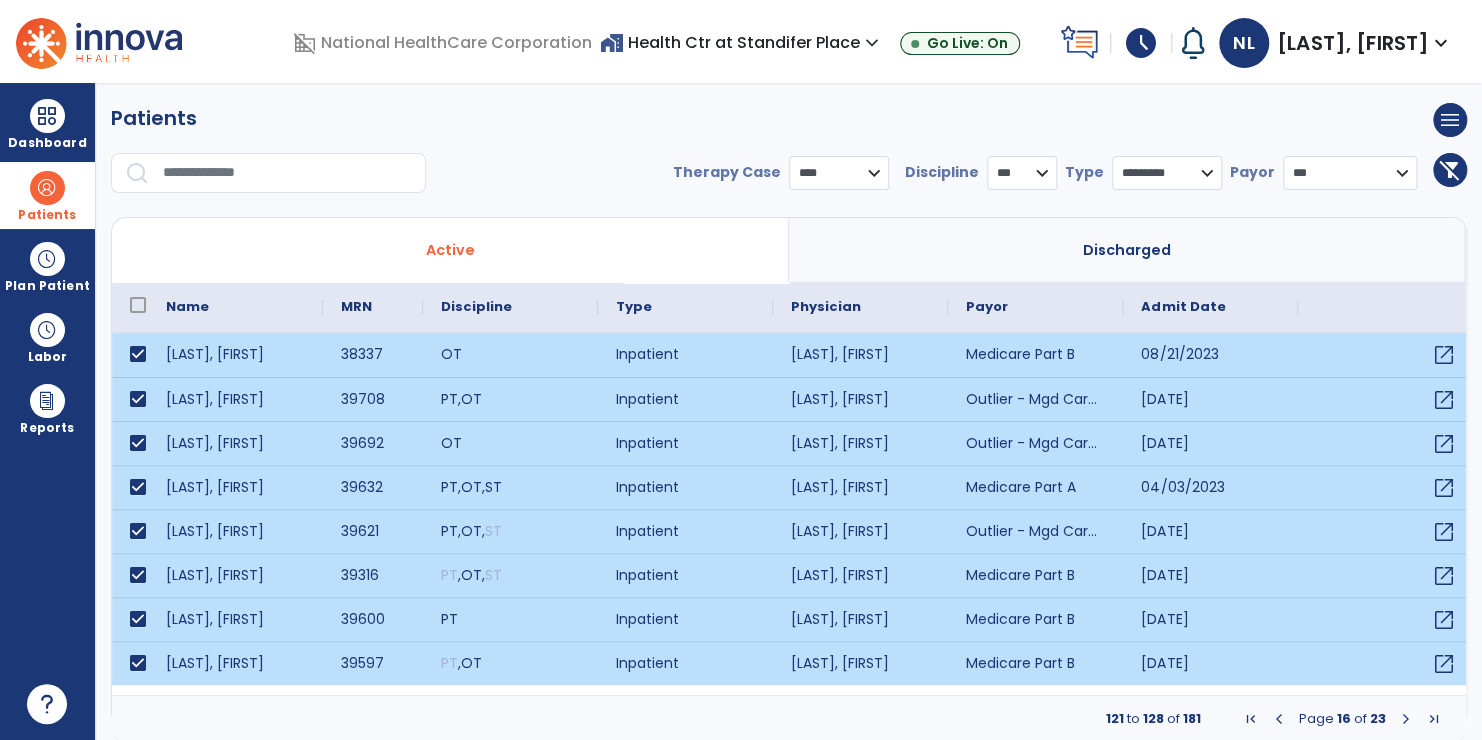 click at bounding box center [1406, 719] 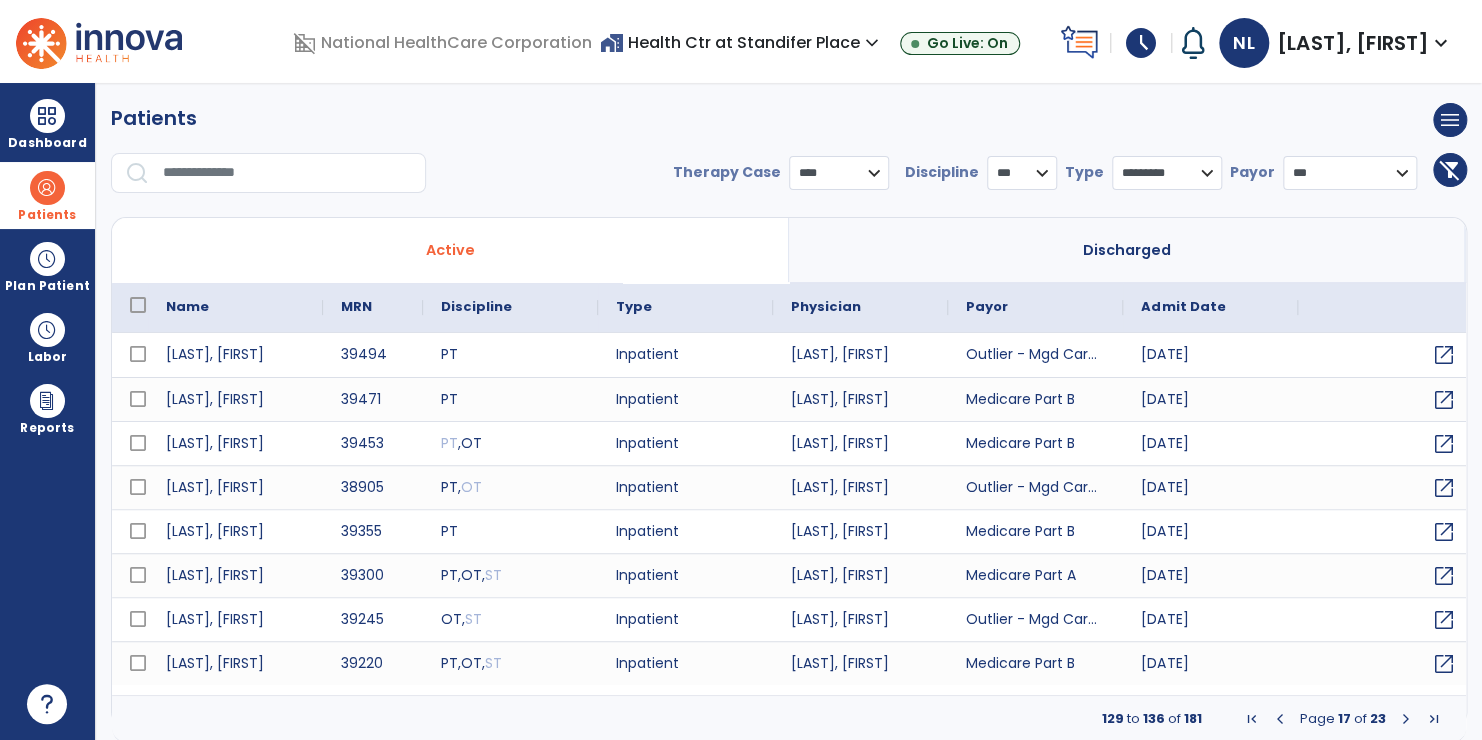 click at bounding box center [138, 305] 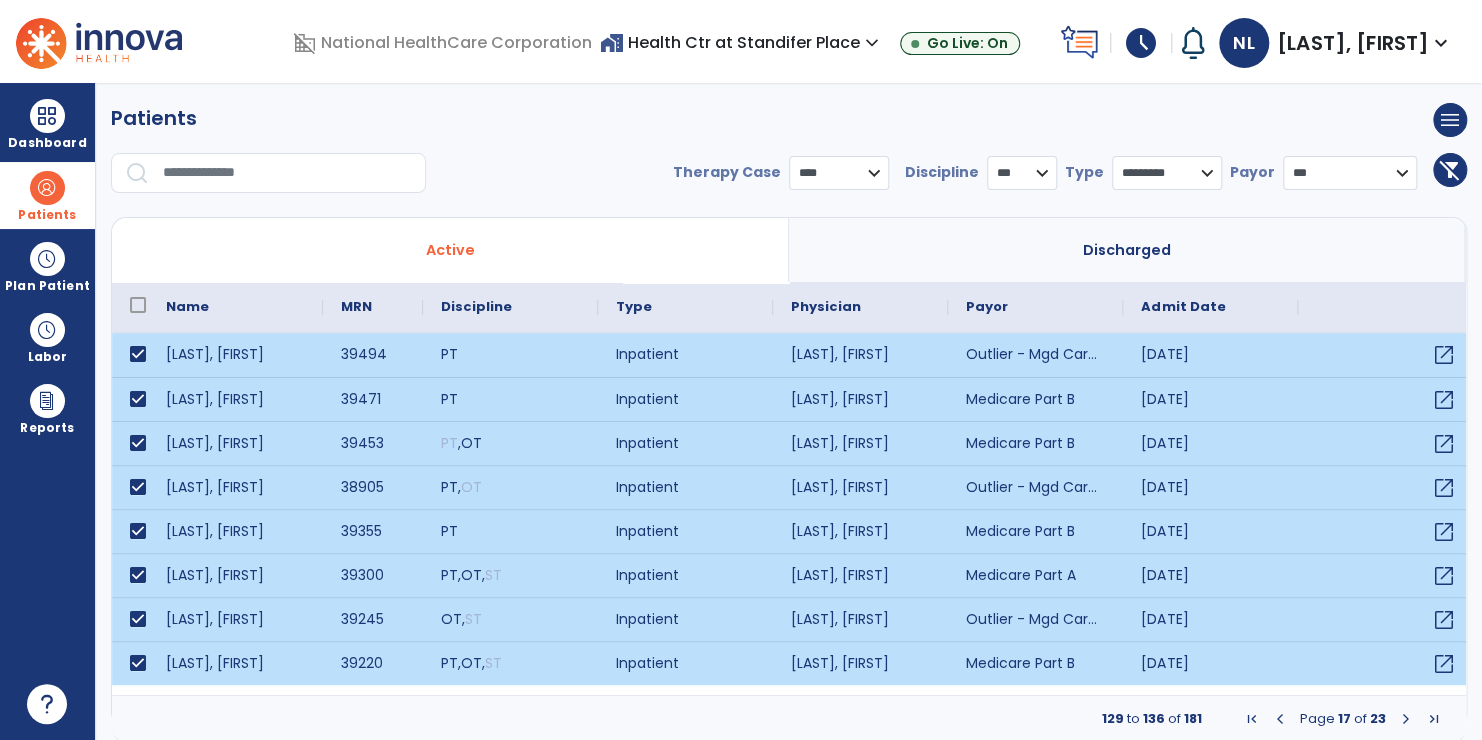 click at bounding box center [1406, 719] 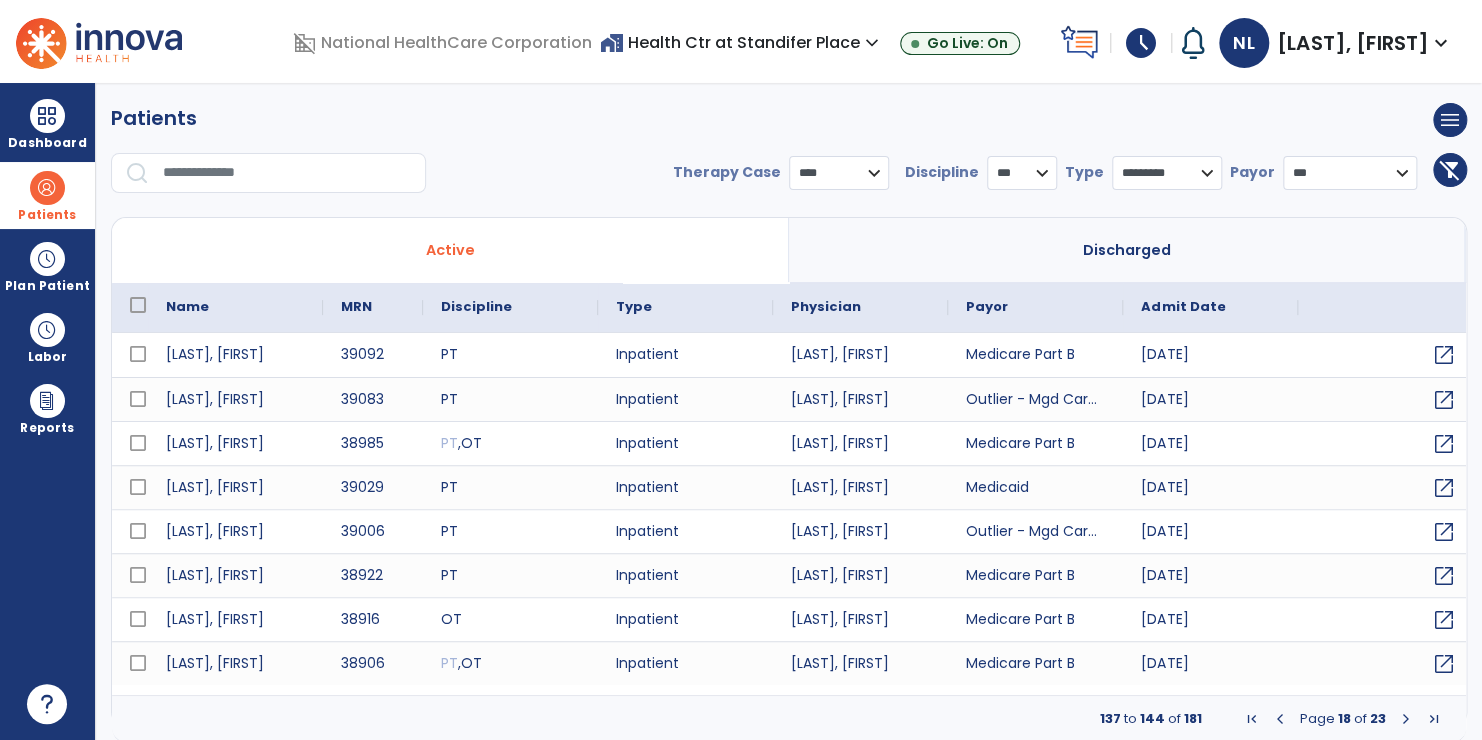 click at bounding box center (138, 305) 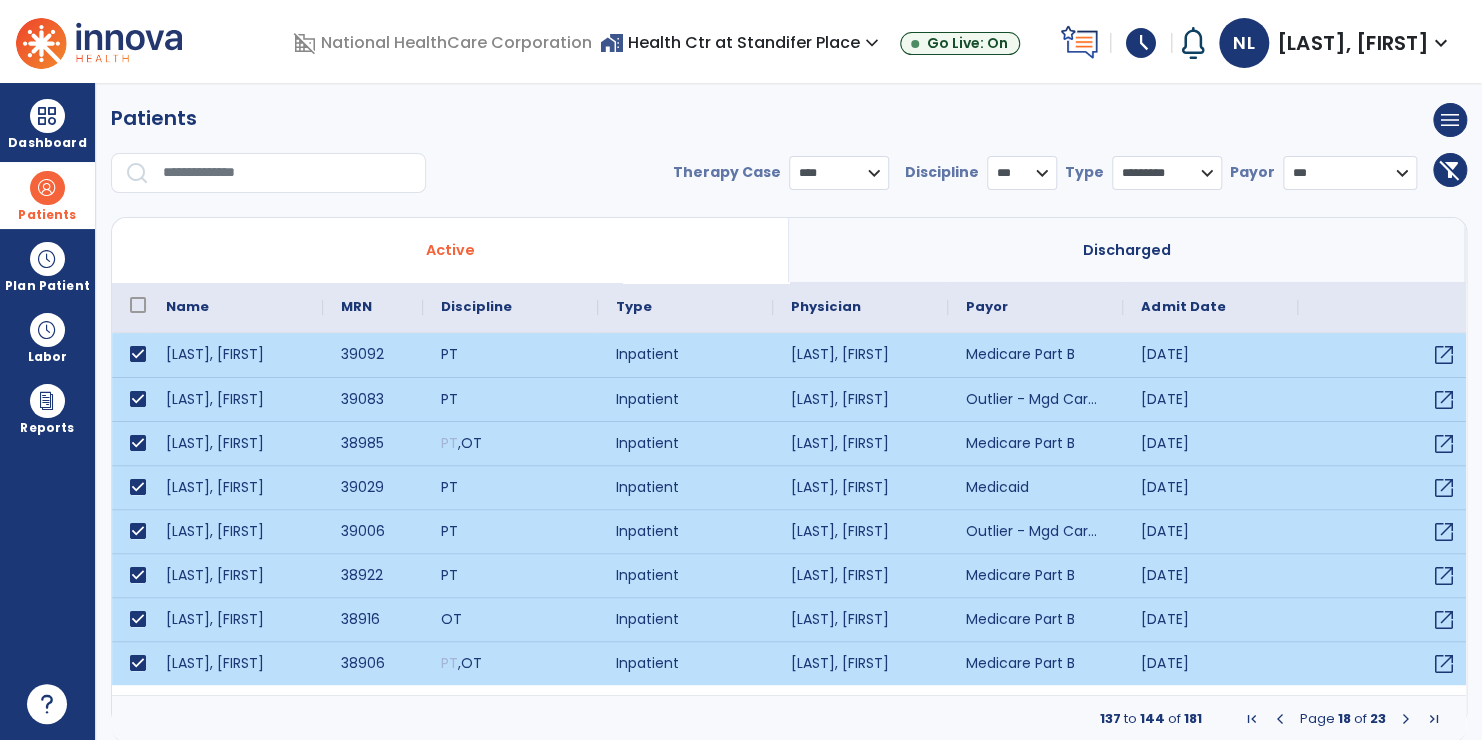 click at bounding box center (1406, 719) 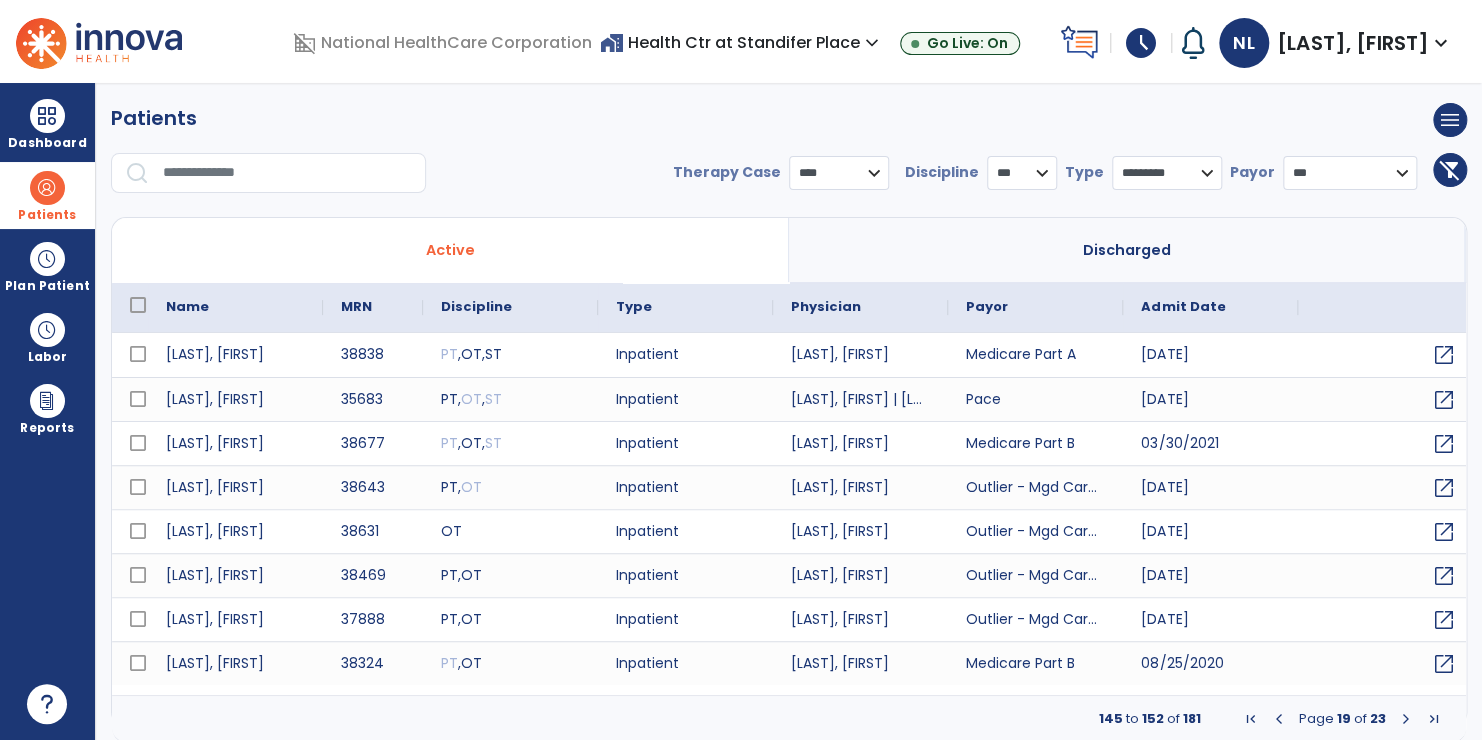 click at bounding box center [138, 305] 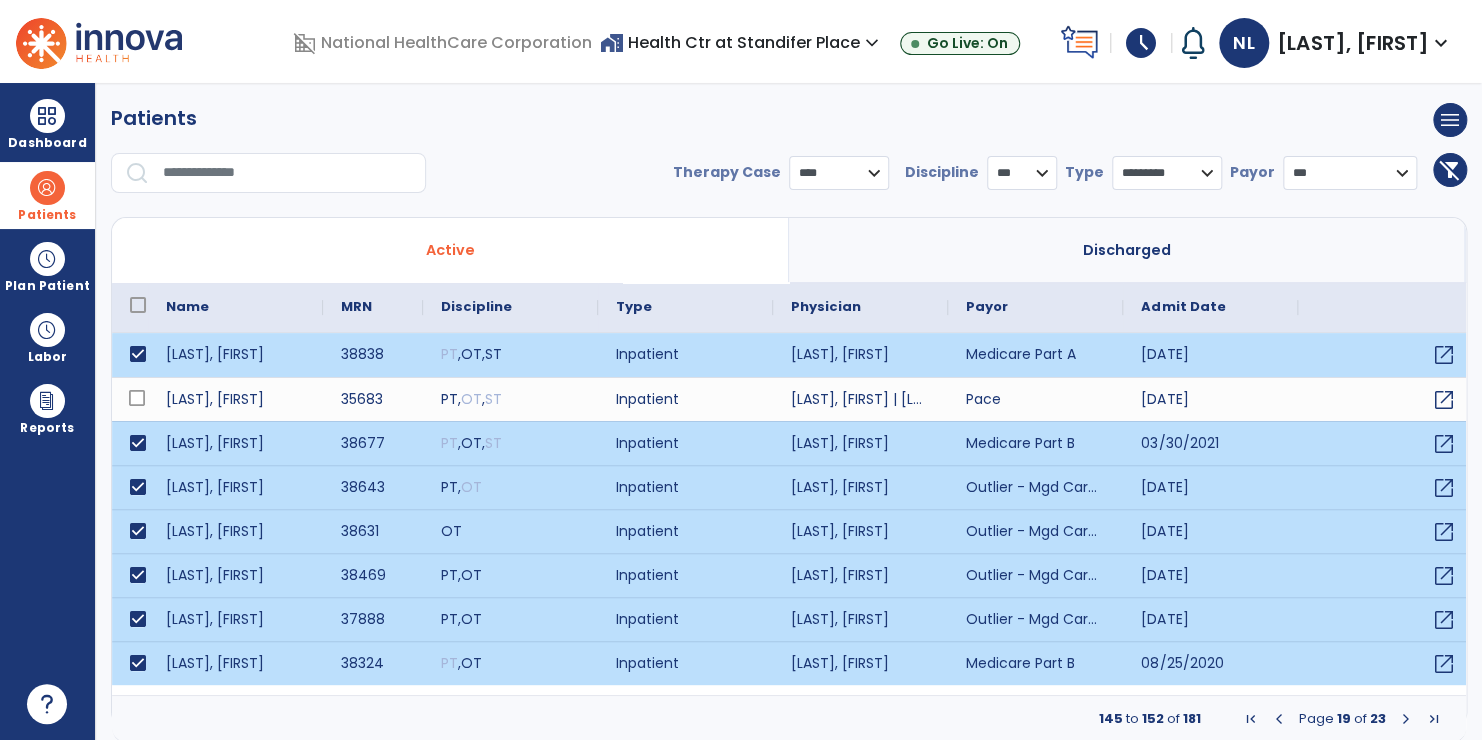 click at bounding box center (1406, 719) 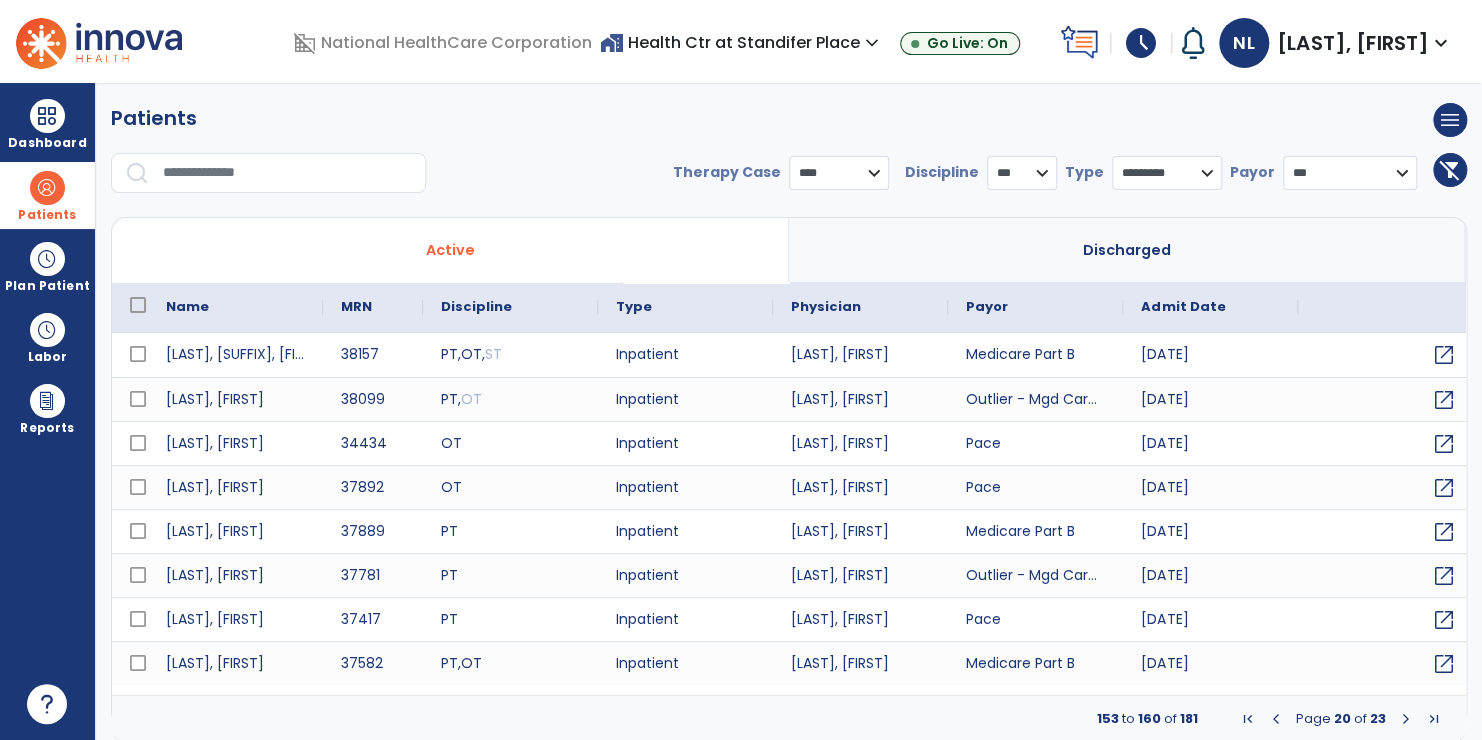click at bounding box center (138, 305) 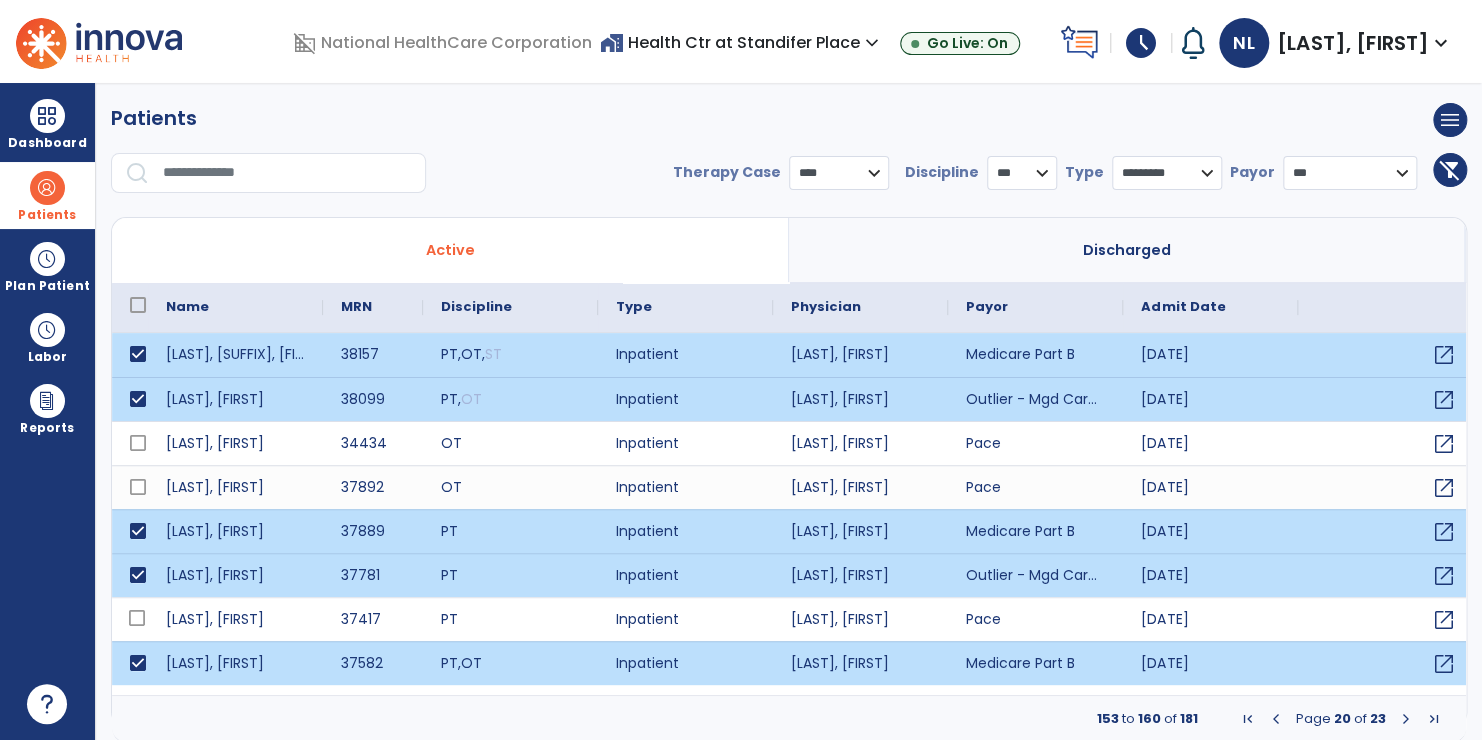 click at bounding box center (1406, 719) 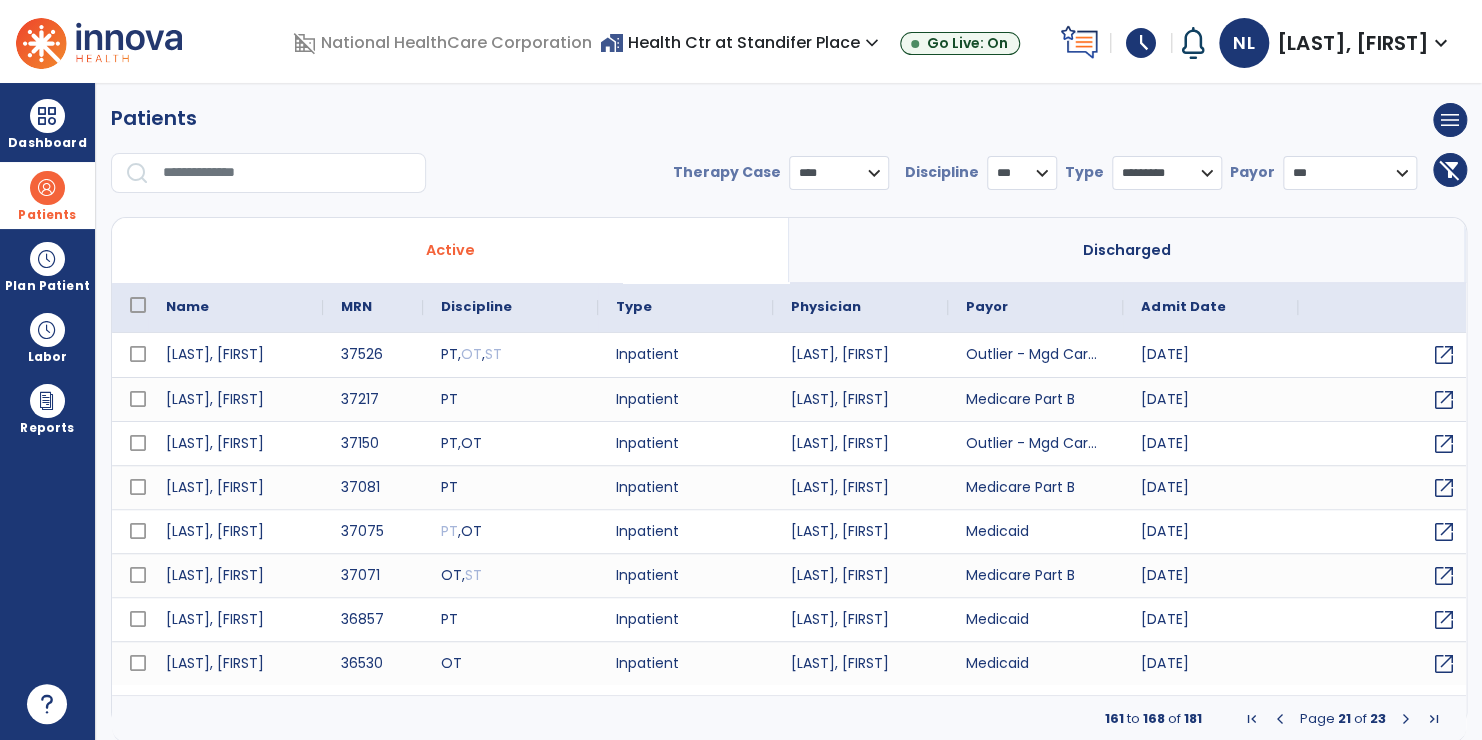 click at bounding box center (138, 305) 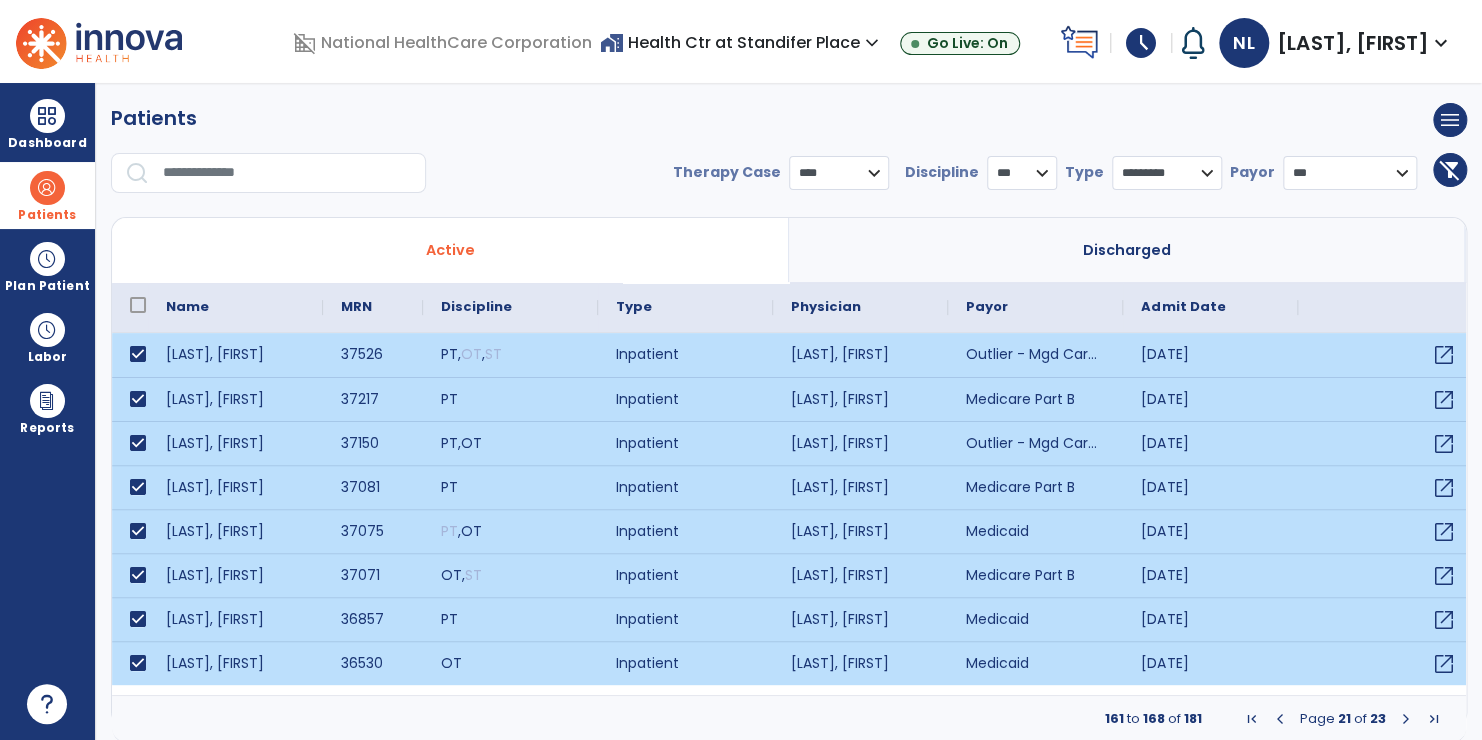 click at bounding box center [1406, 719] 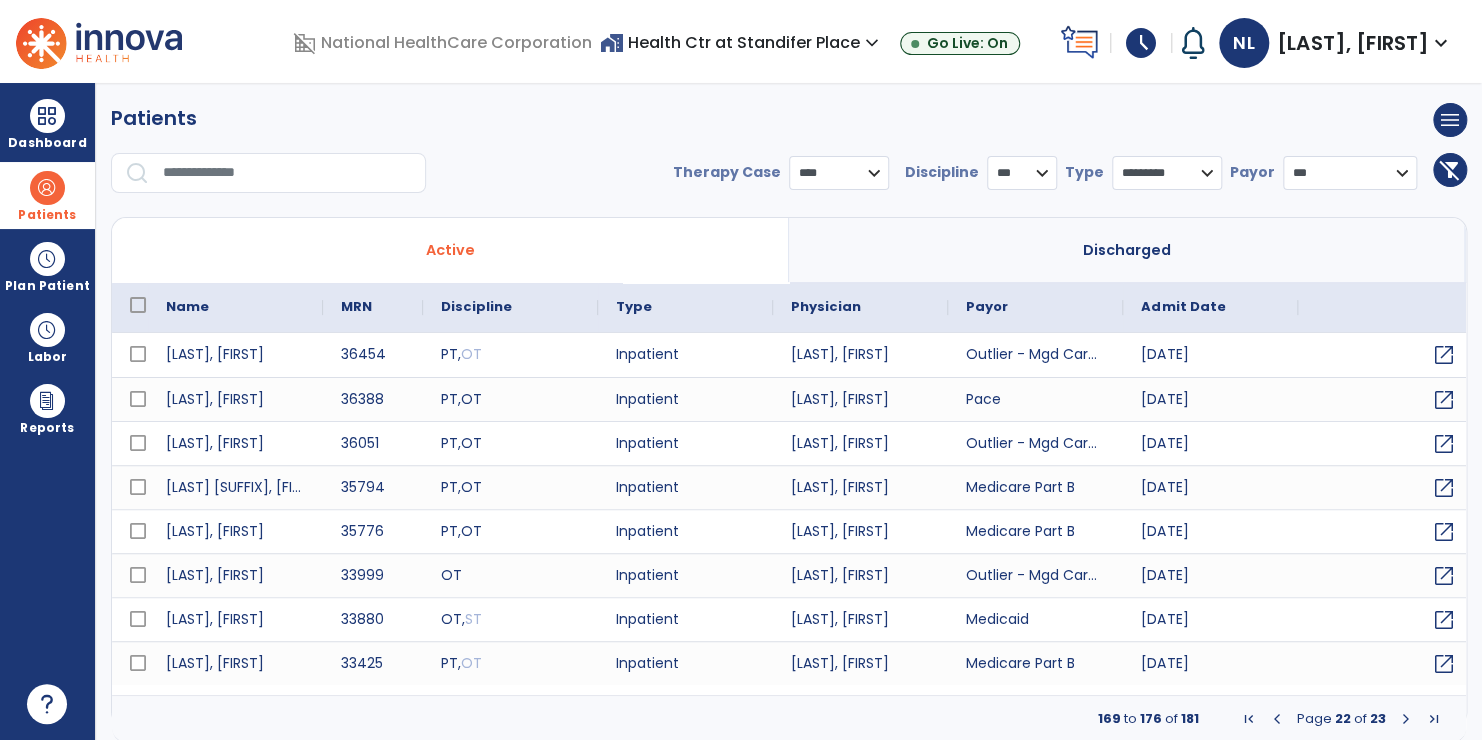 click at bounding box center [138, 305] 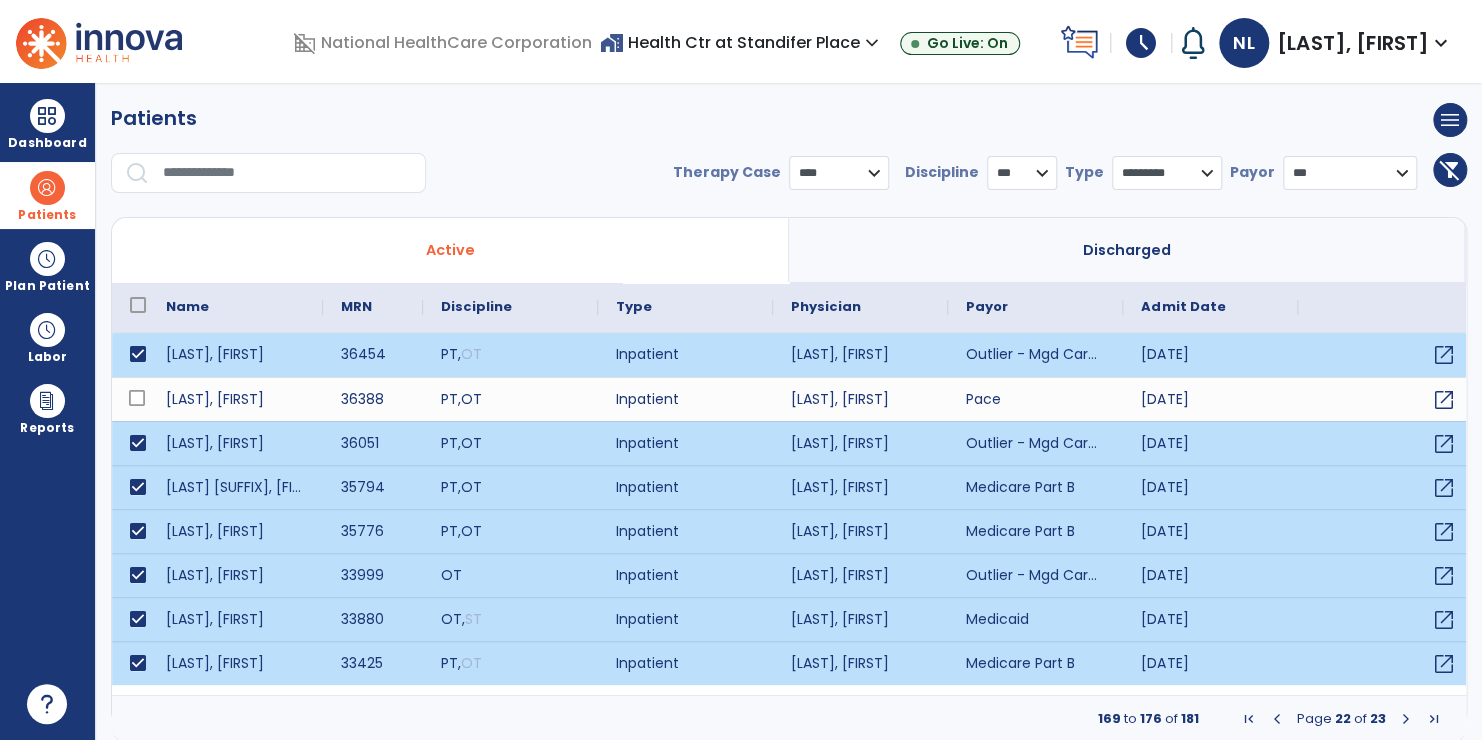 click at bounding box center (1406, 719) 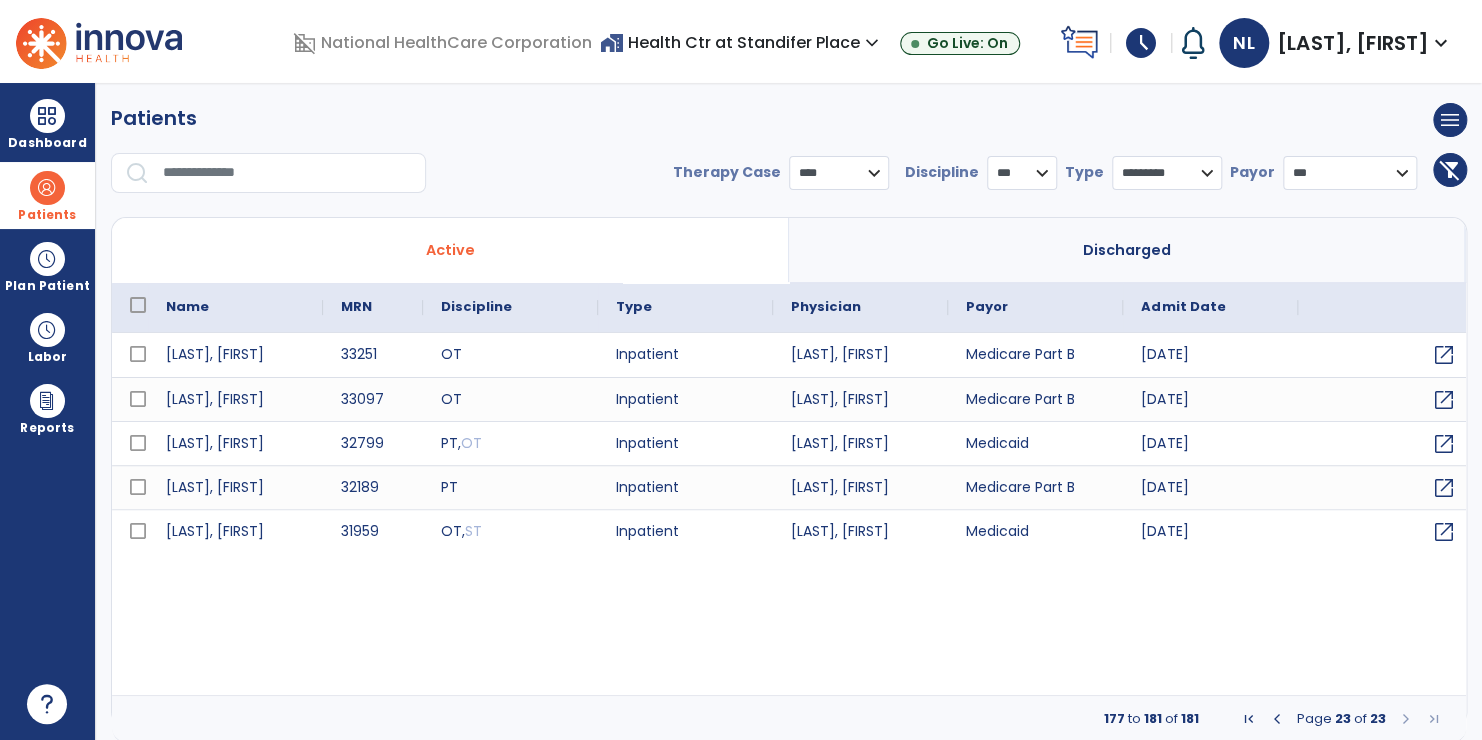 click at bounding box center [138, 305] 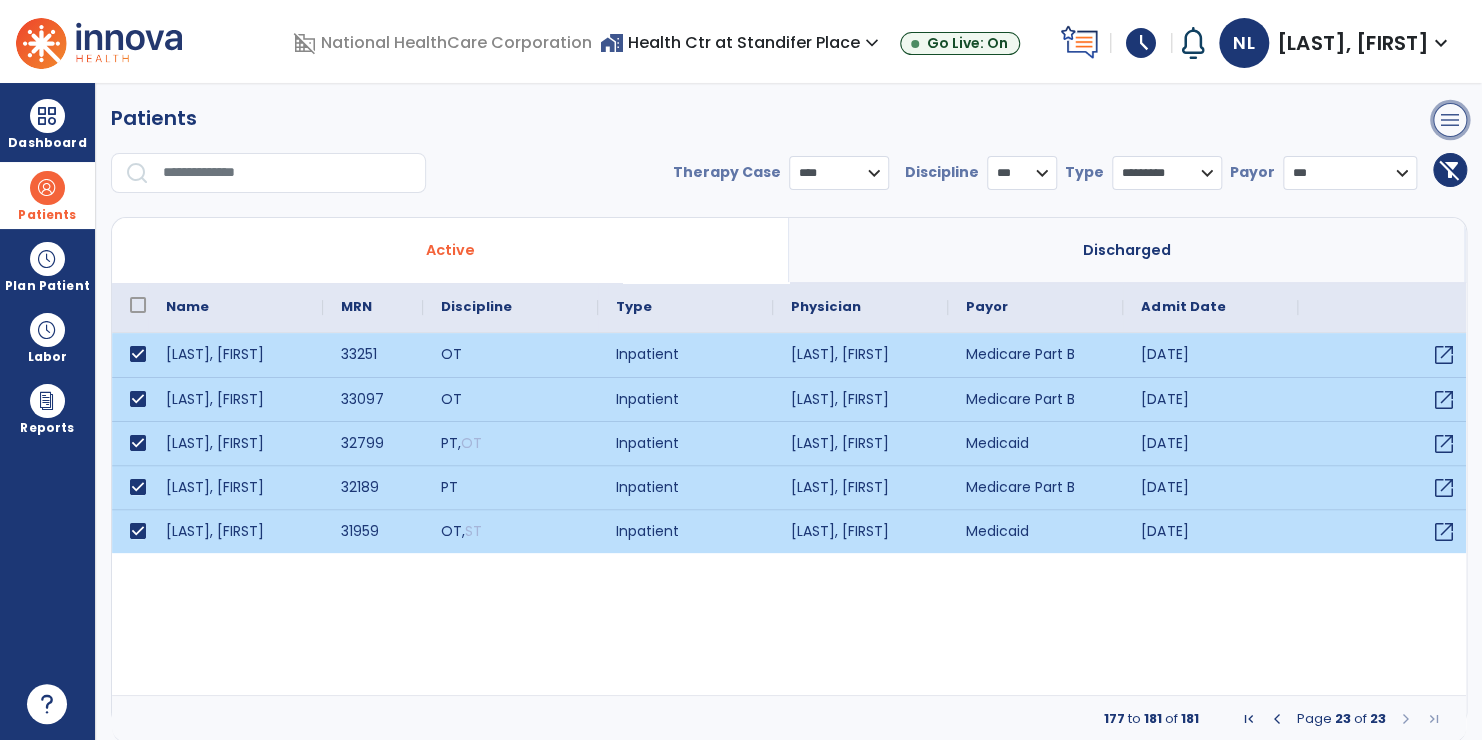 click on "menu" at bounding box center (1450, 120) 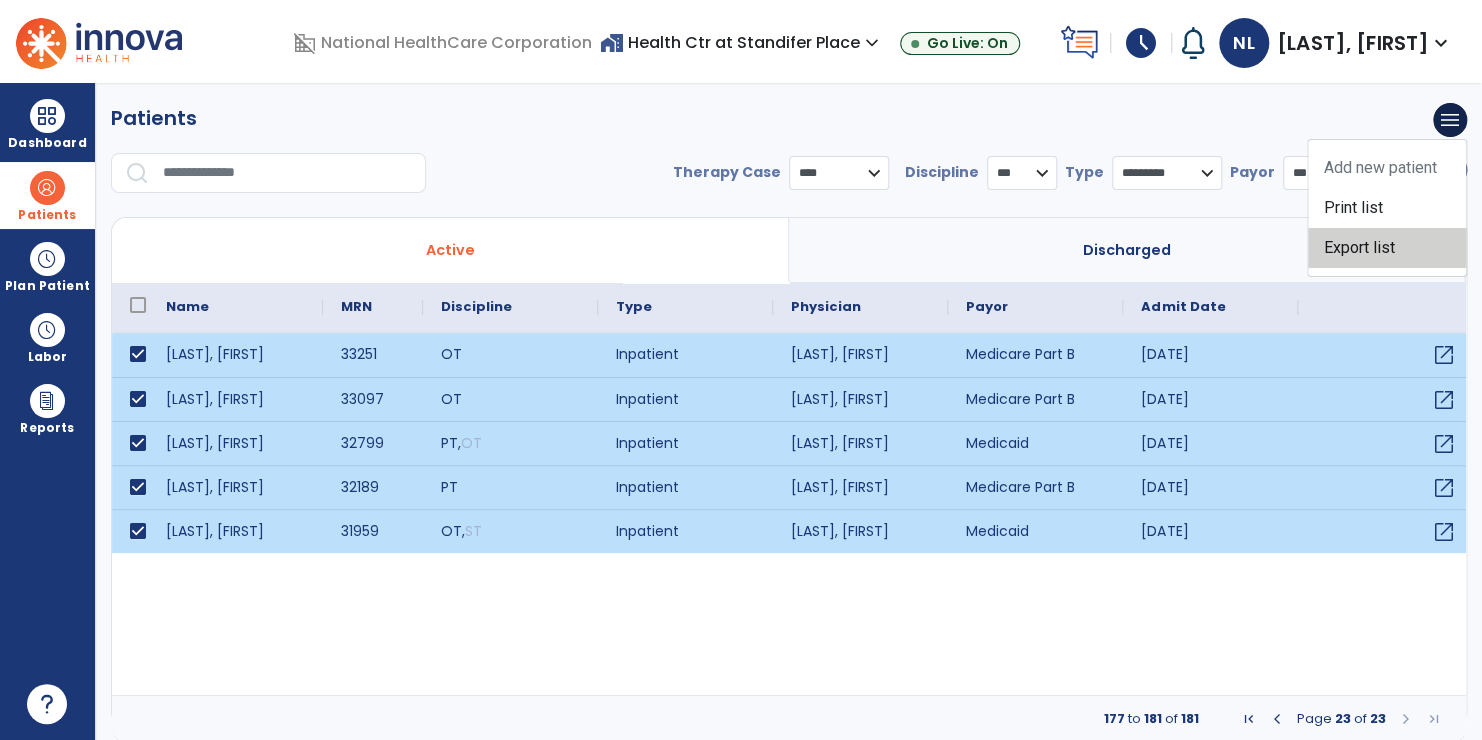 click on "Export list" at bounding box center [1387, 248] 